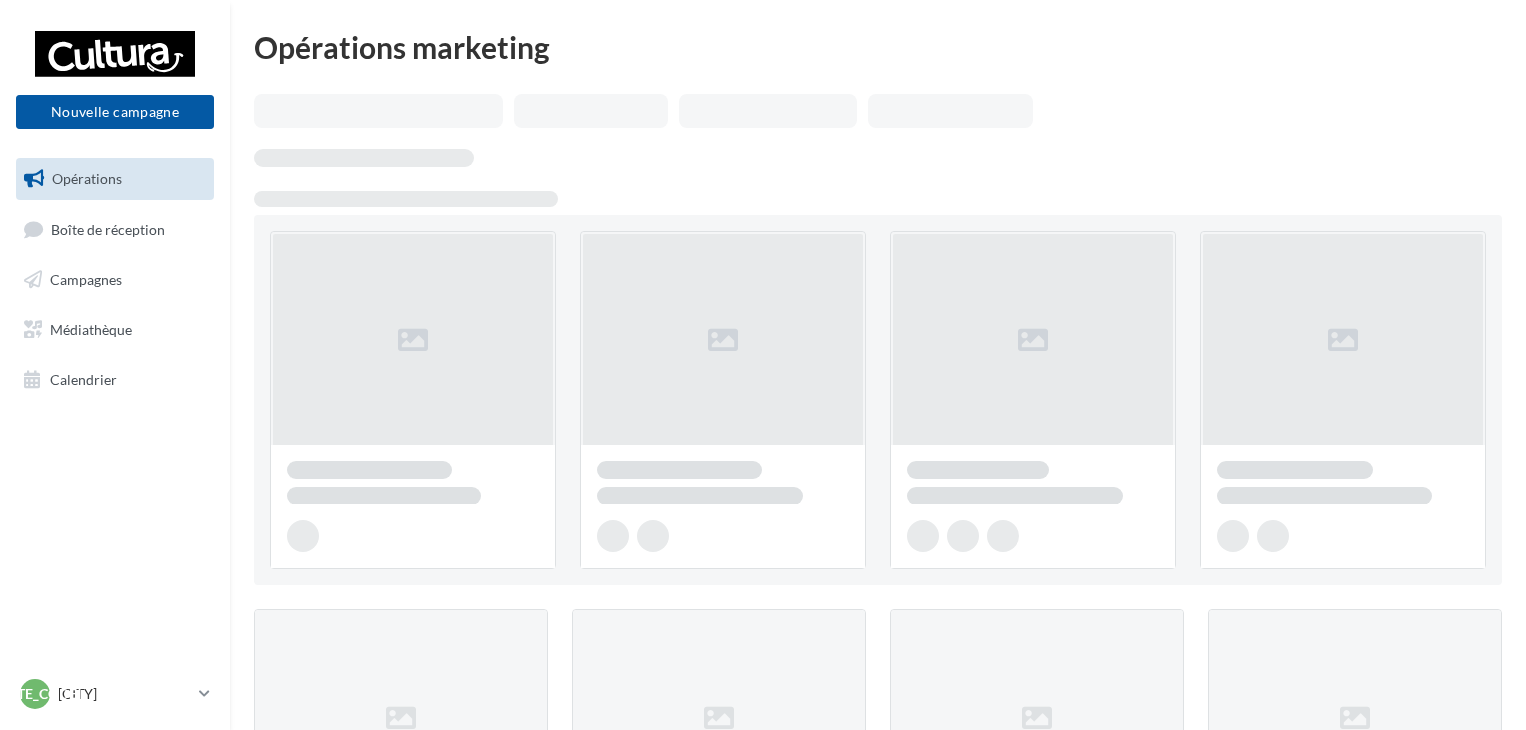 scroll, scrollTop: 0, scrollLeft: 0, axis: both 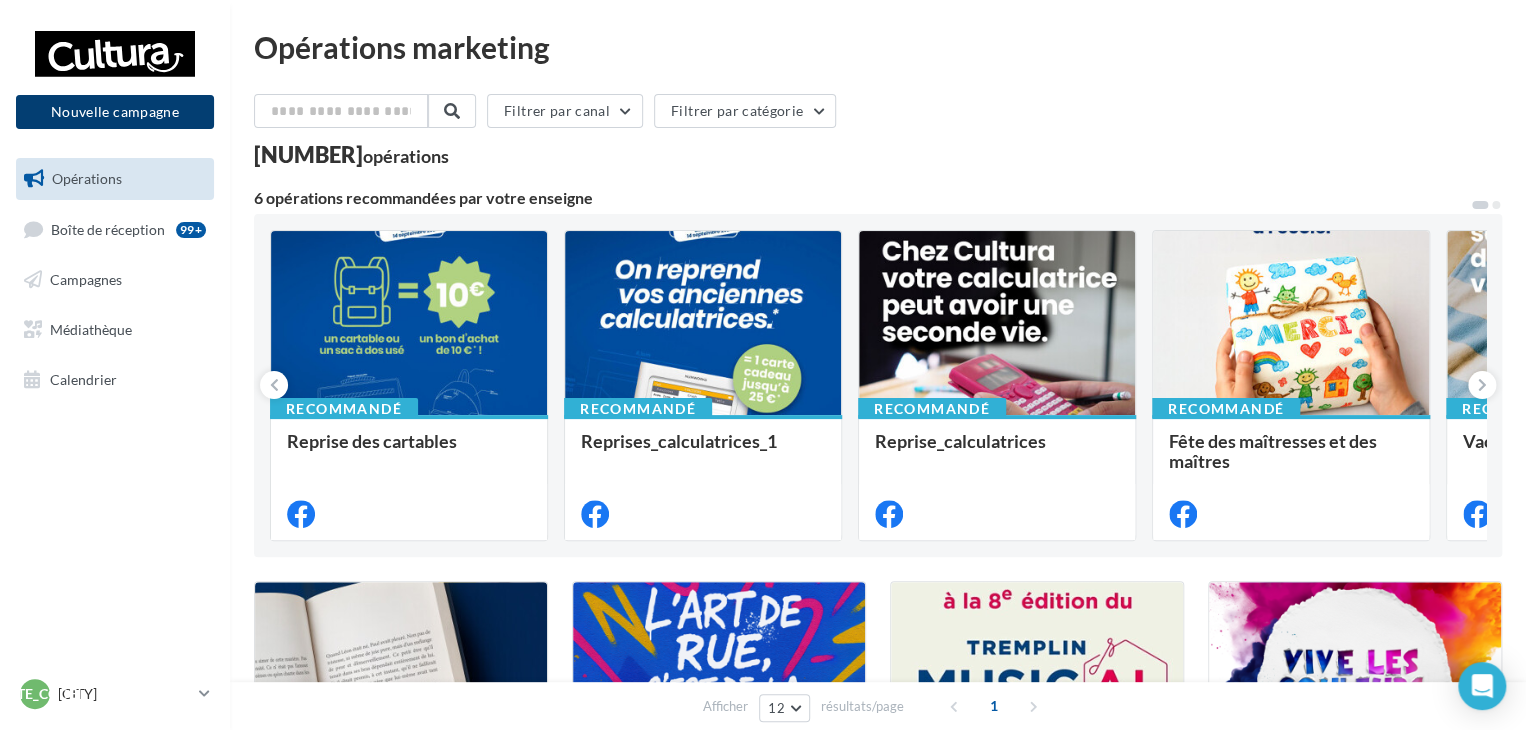 click on "Nouvelle campagne" at bounding box center (115, 112) 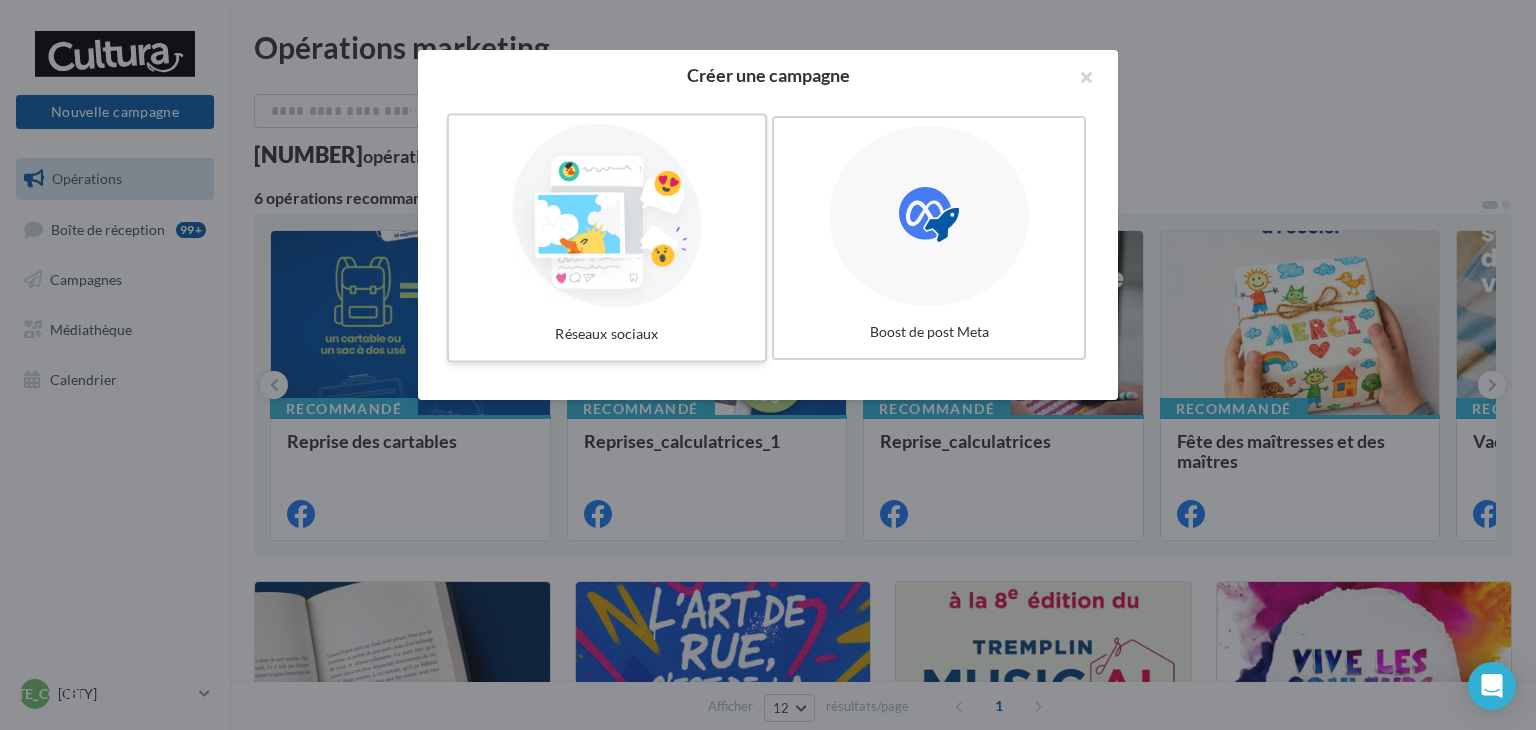 click at bounding box center (607, 216) 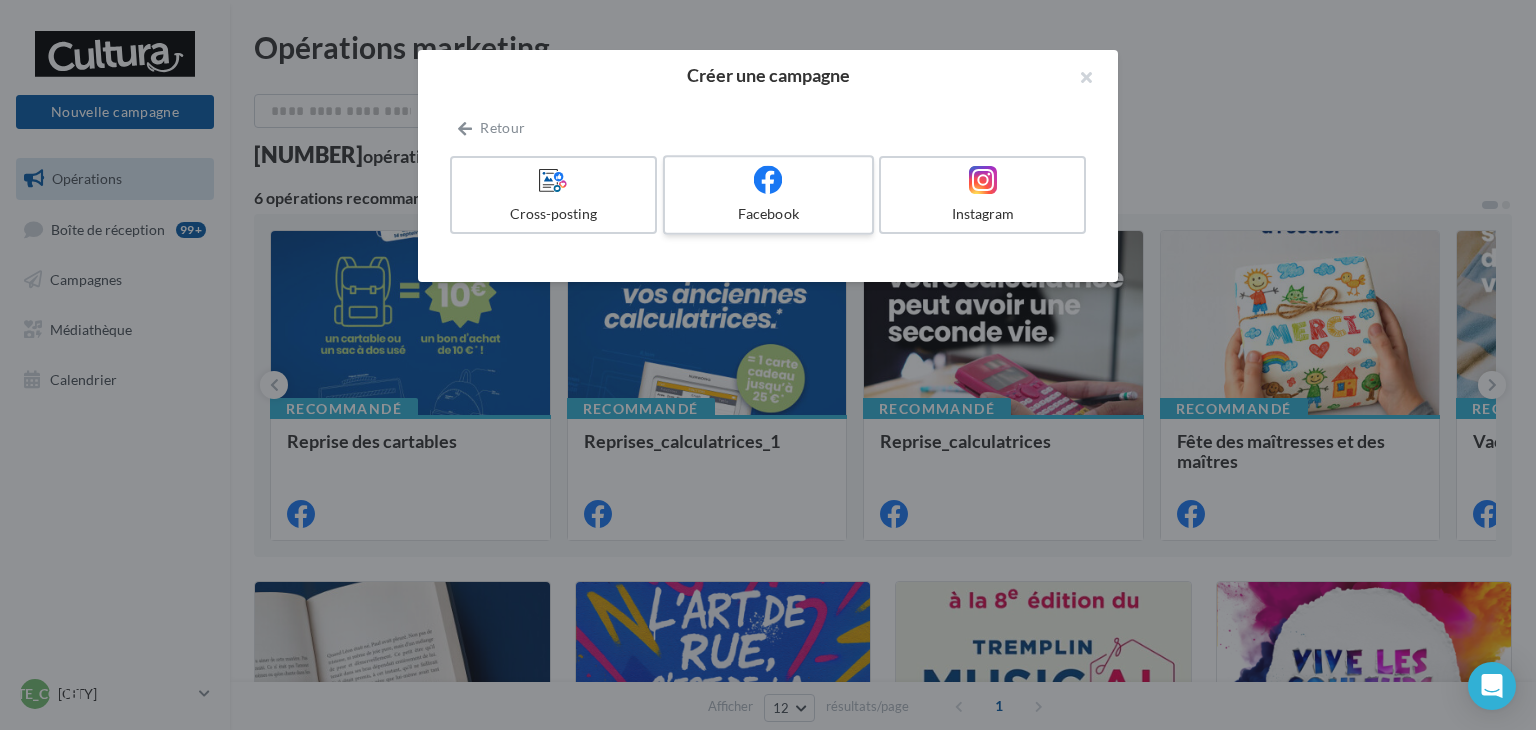 click on "Facebook" at bounding box center (768, 214) 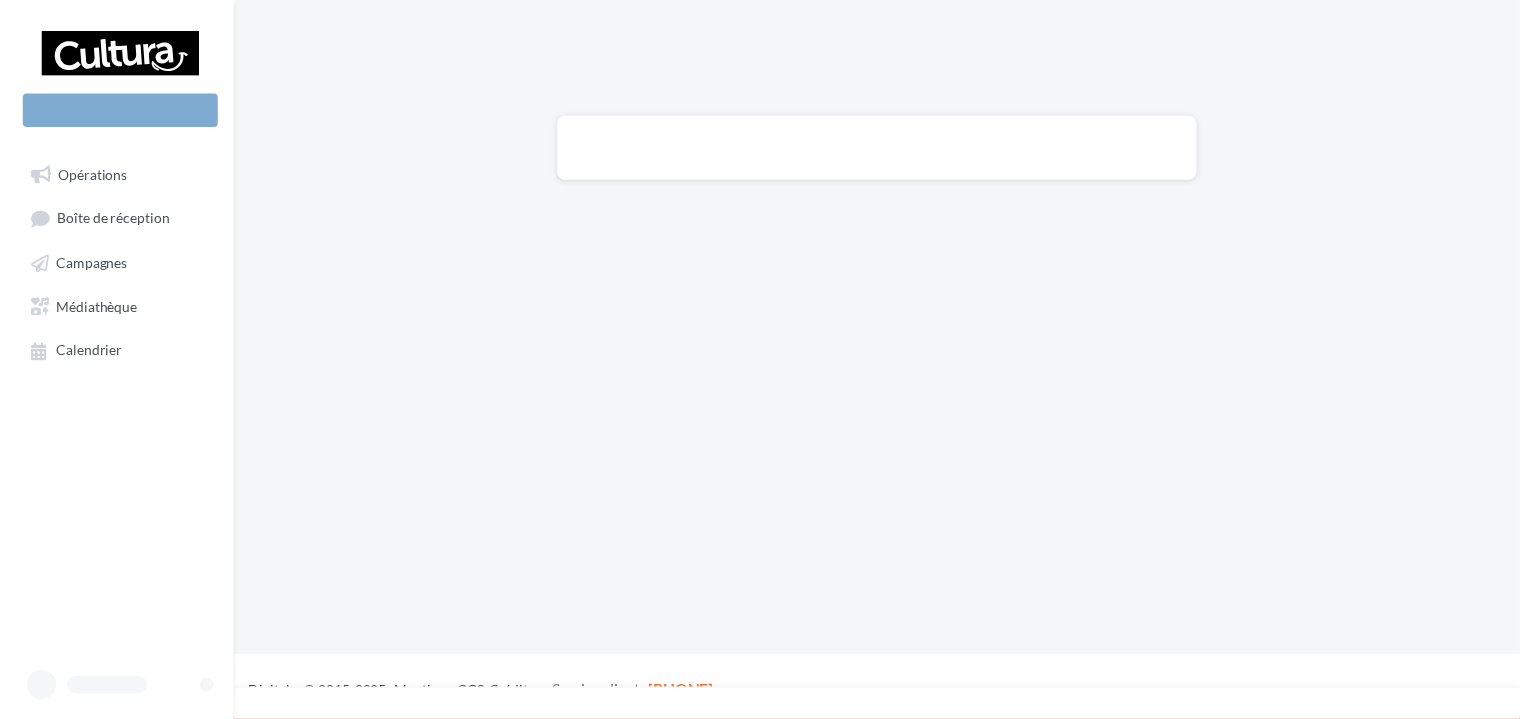 scroll, scrollTop: 0, scrollLeft: 0, axis: both 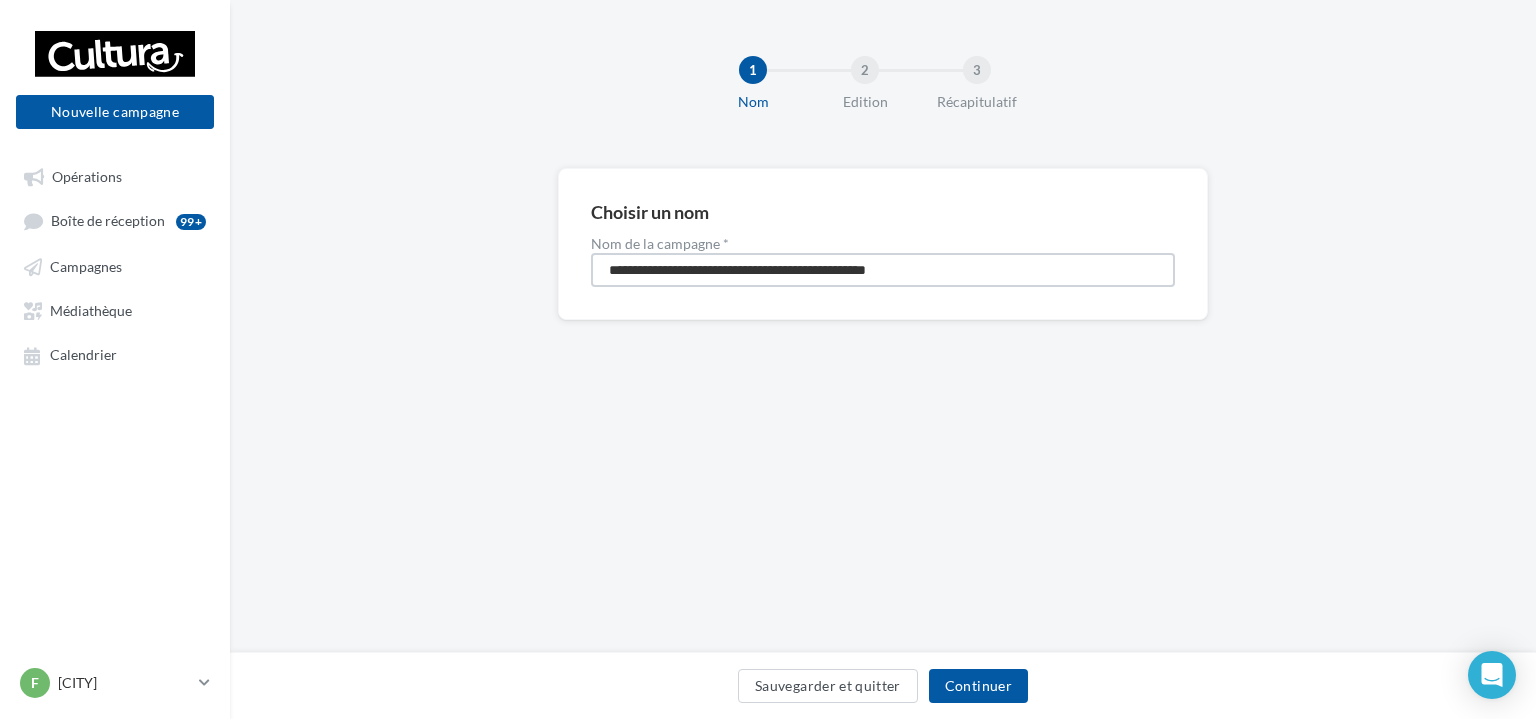 drag, startPoint x: 961, startPoint y: 273, endPoint x: 602, endPoint y: 291, distance: 359.45096 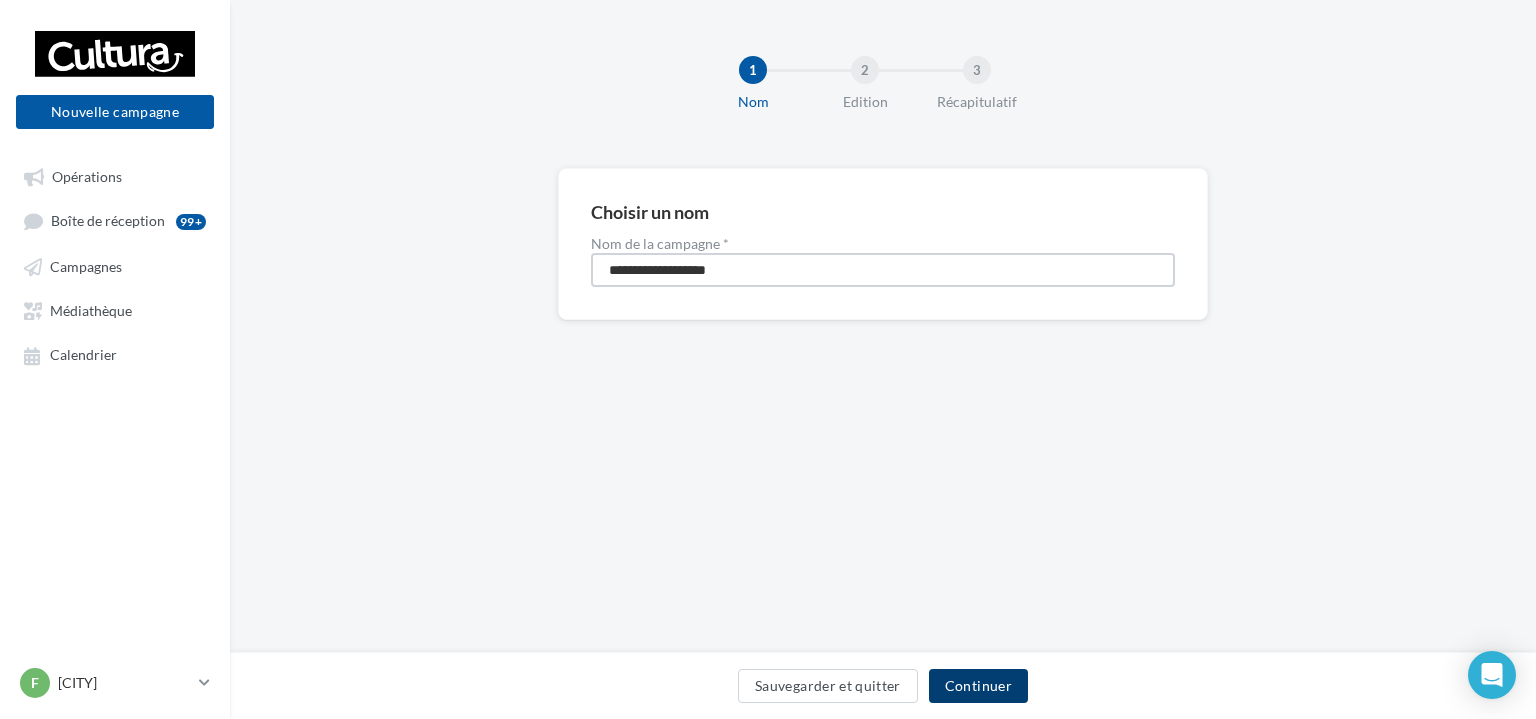 type on "**********" 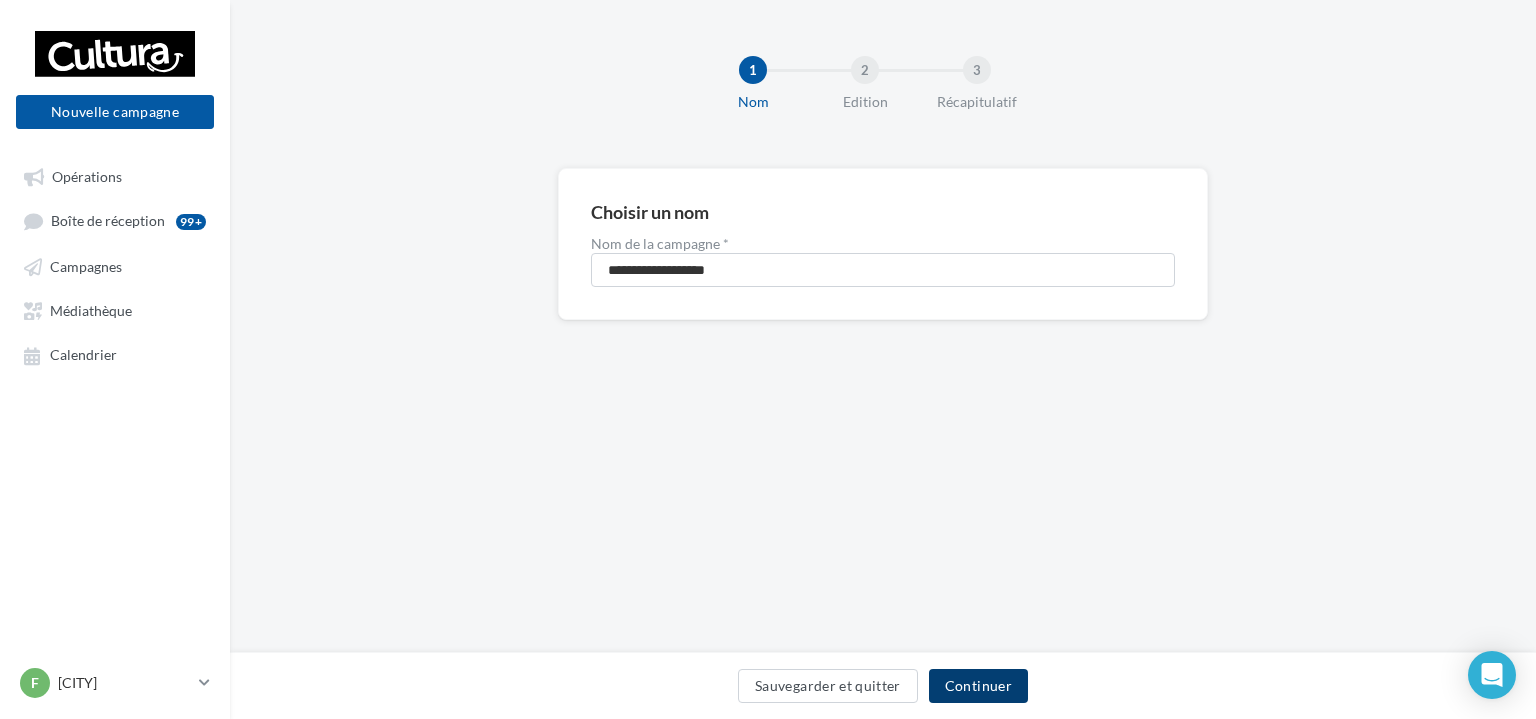 click on "Continuer" at bounding box center (978, 686) 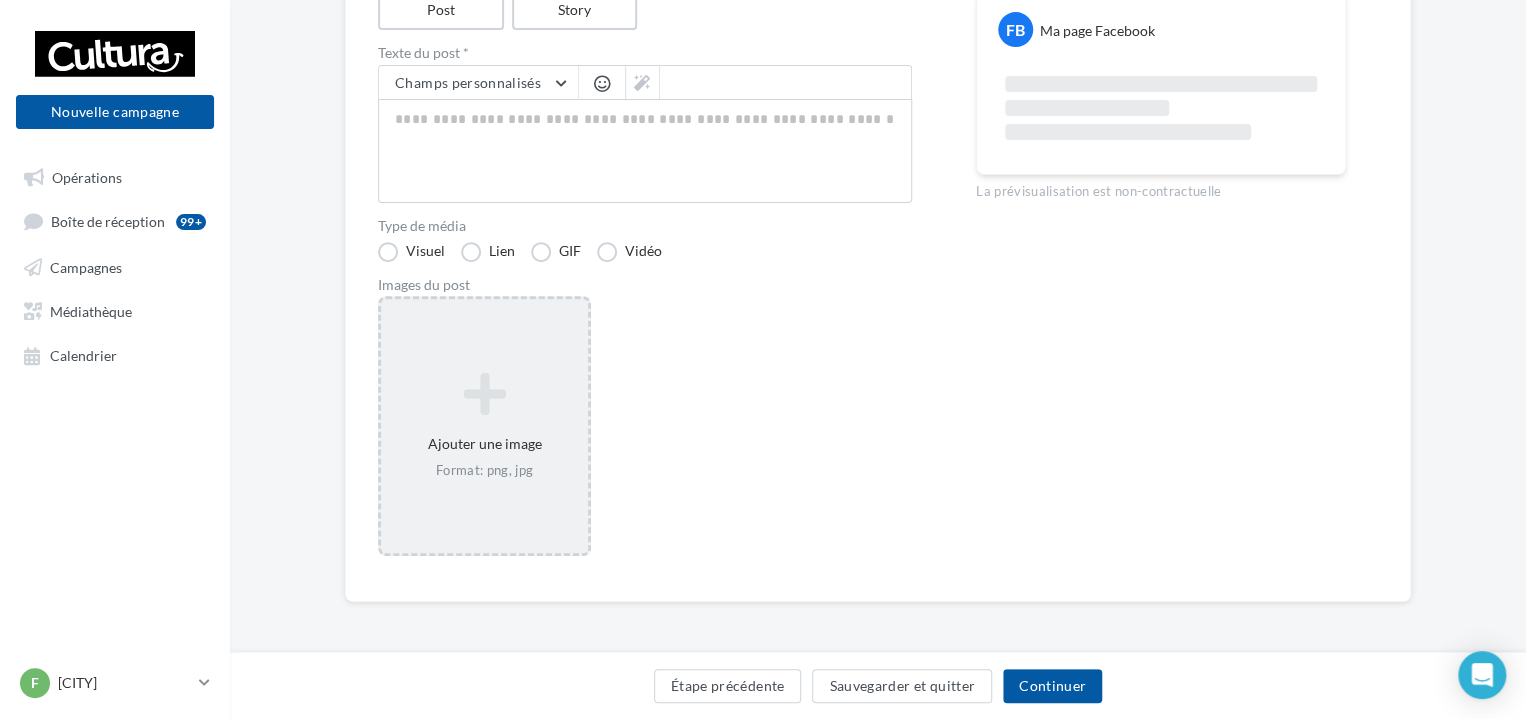 click at bounding box center (484, 394) 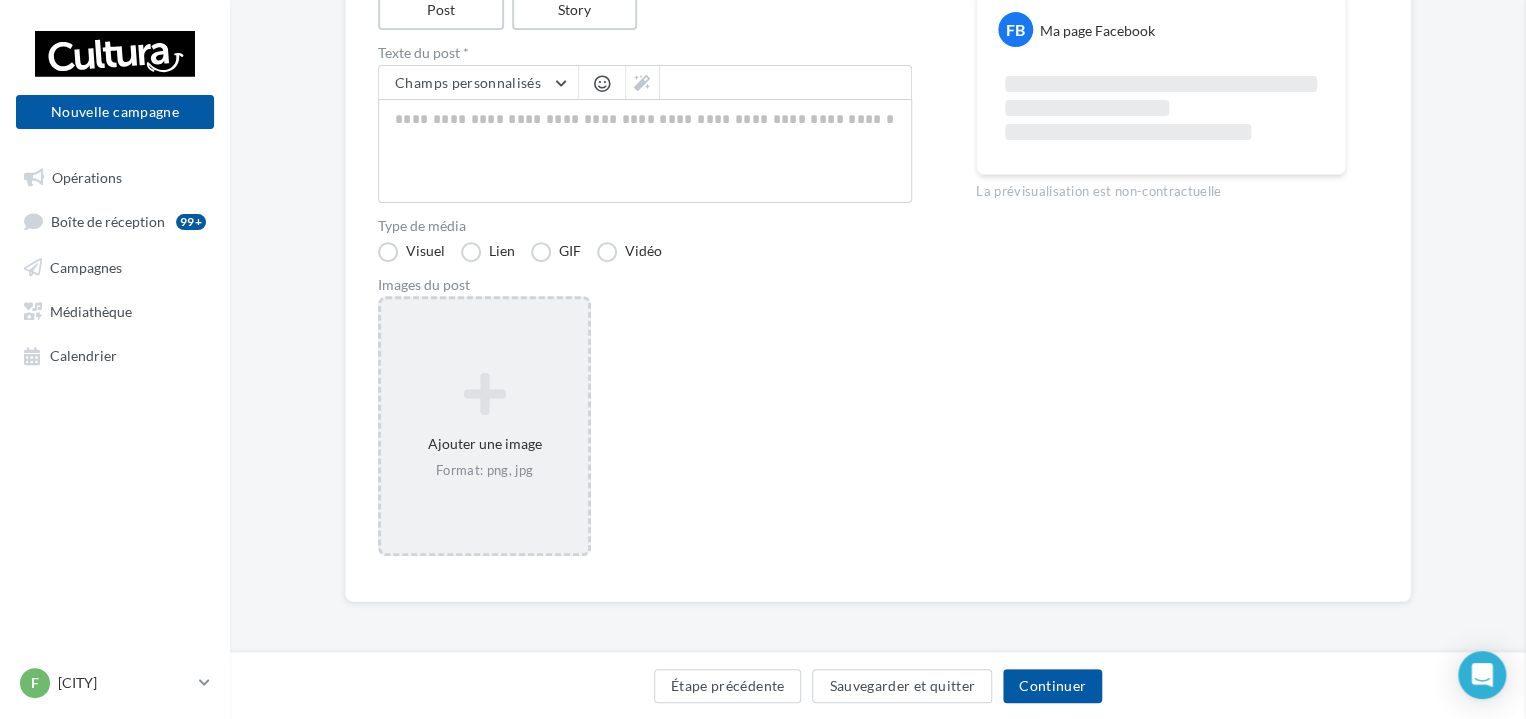 scroll, scrollTop: 252, scrollLeft: 0, axis: vertical 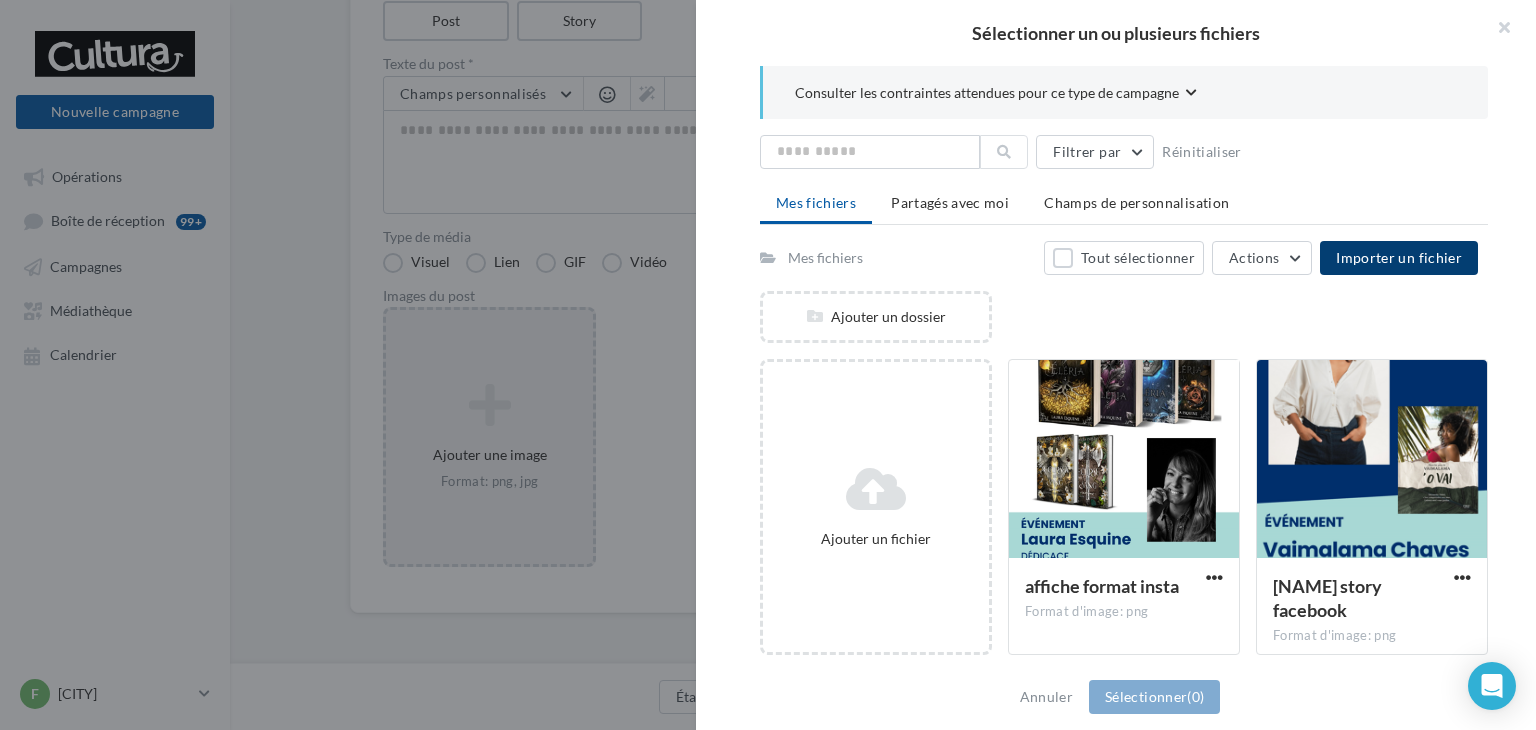 click on "Importer un fichier" at bounding box center [1399, 257] 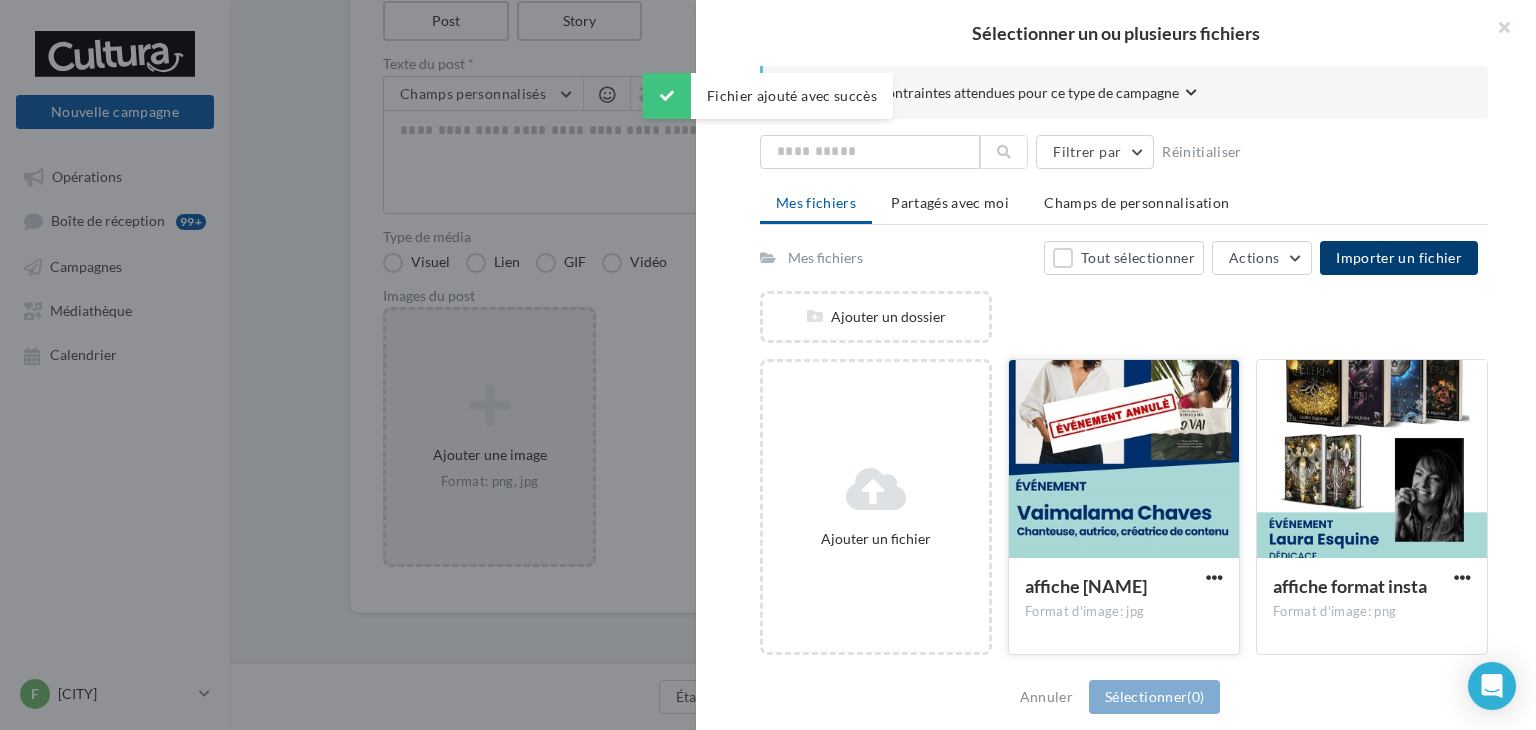 click at bounding box center [1124, 460] 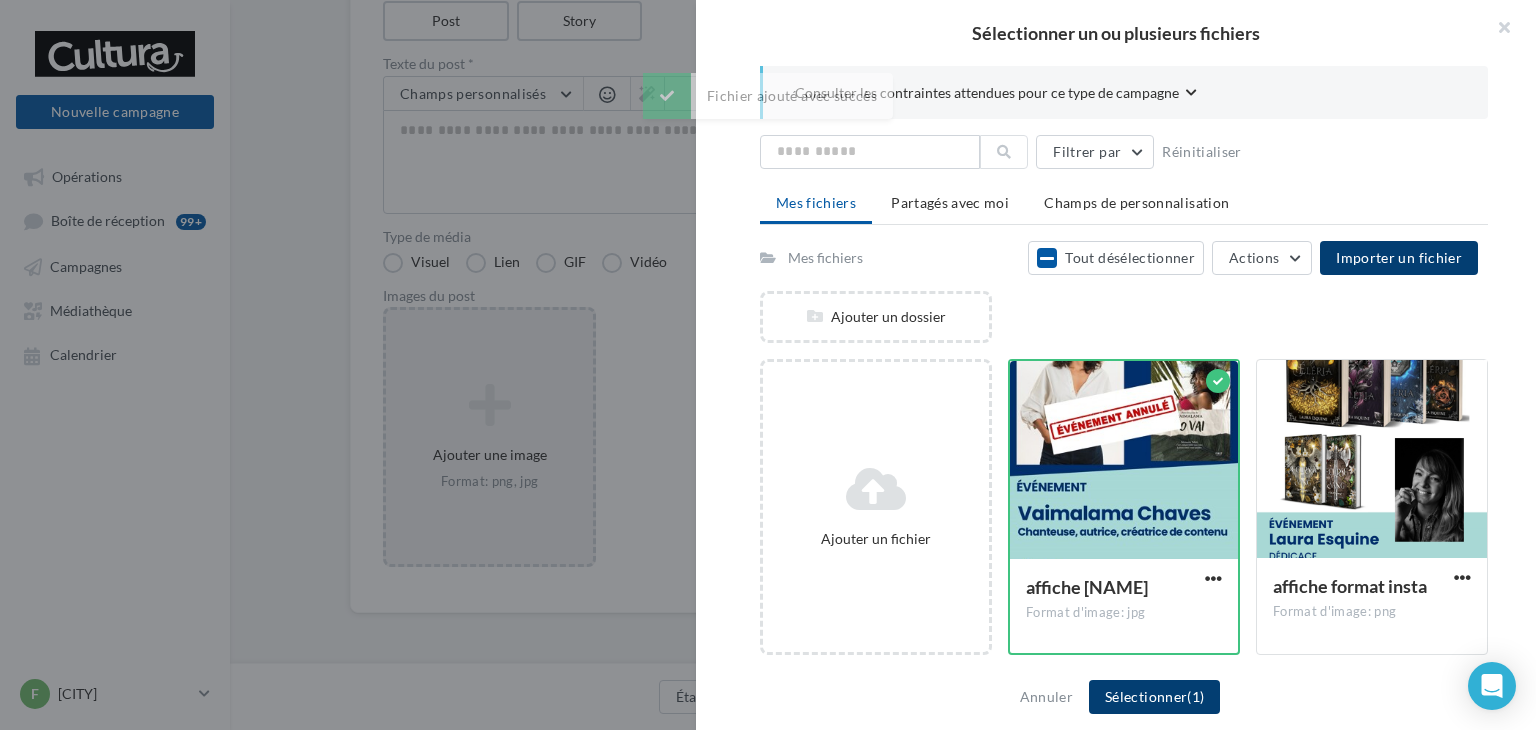 click on "Sélectionner   (1)" at bounding box center (1154, 697) 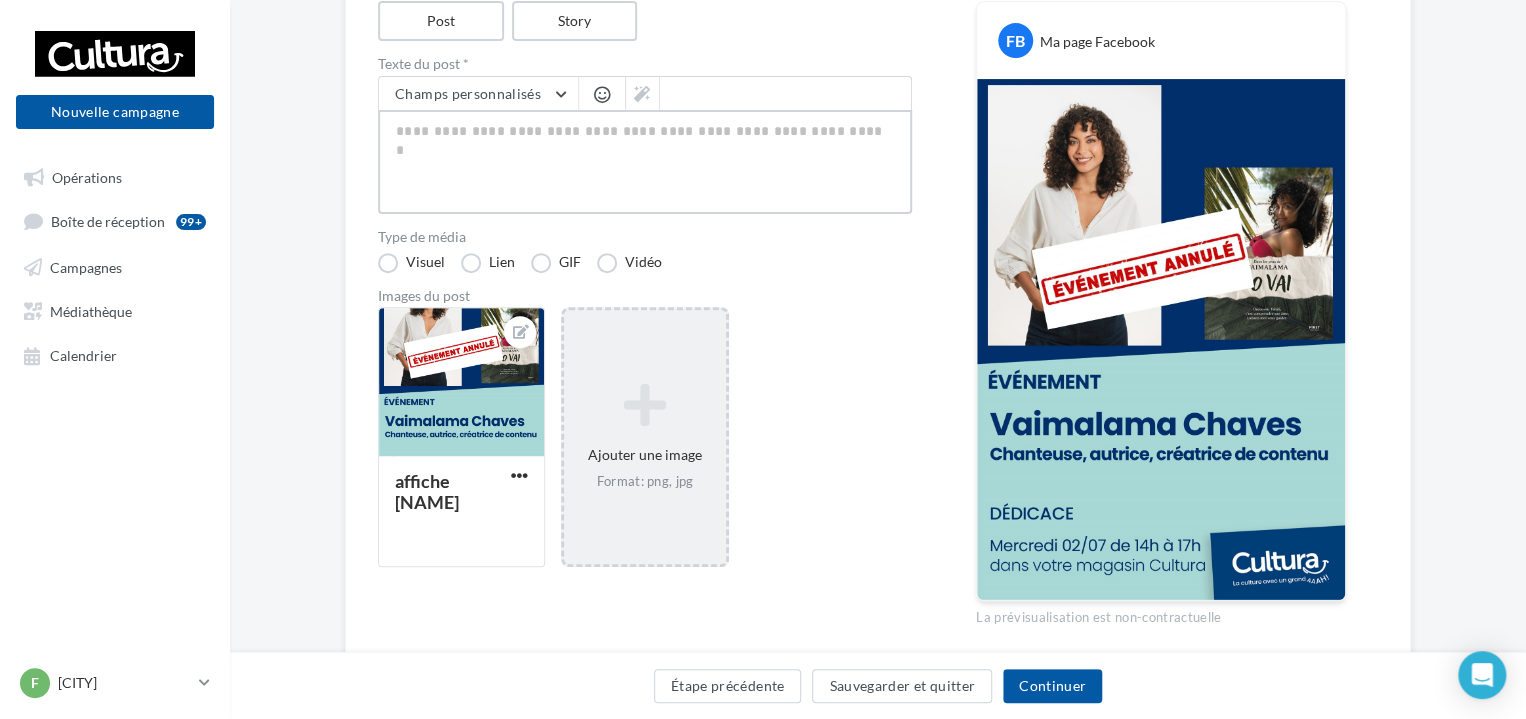 click at bounding box center [645, 162] 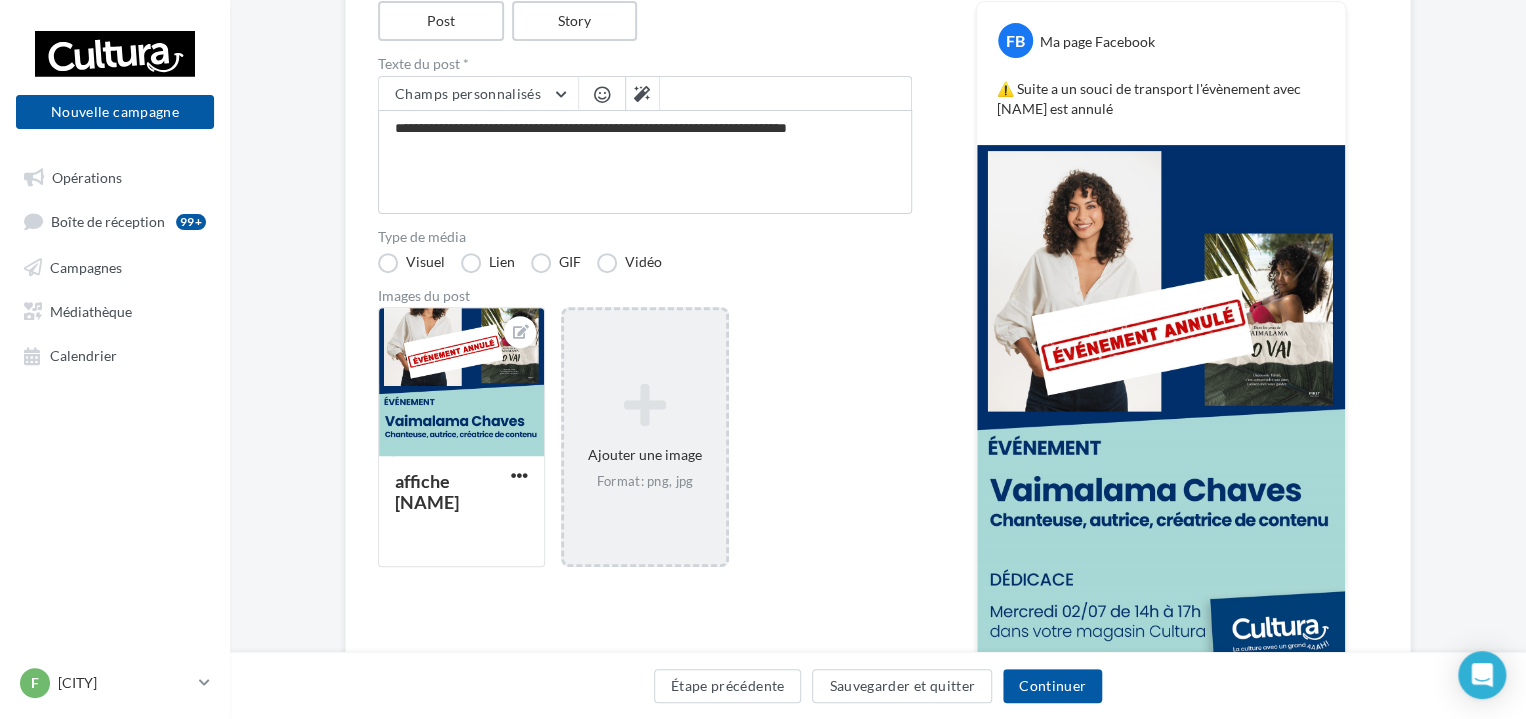 click on "⚠️ Suite a un souci de transport l'évènement avec [NAME] est annulé" at bounding box center (1161, 99) 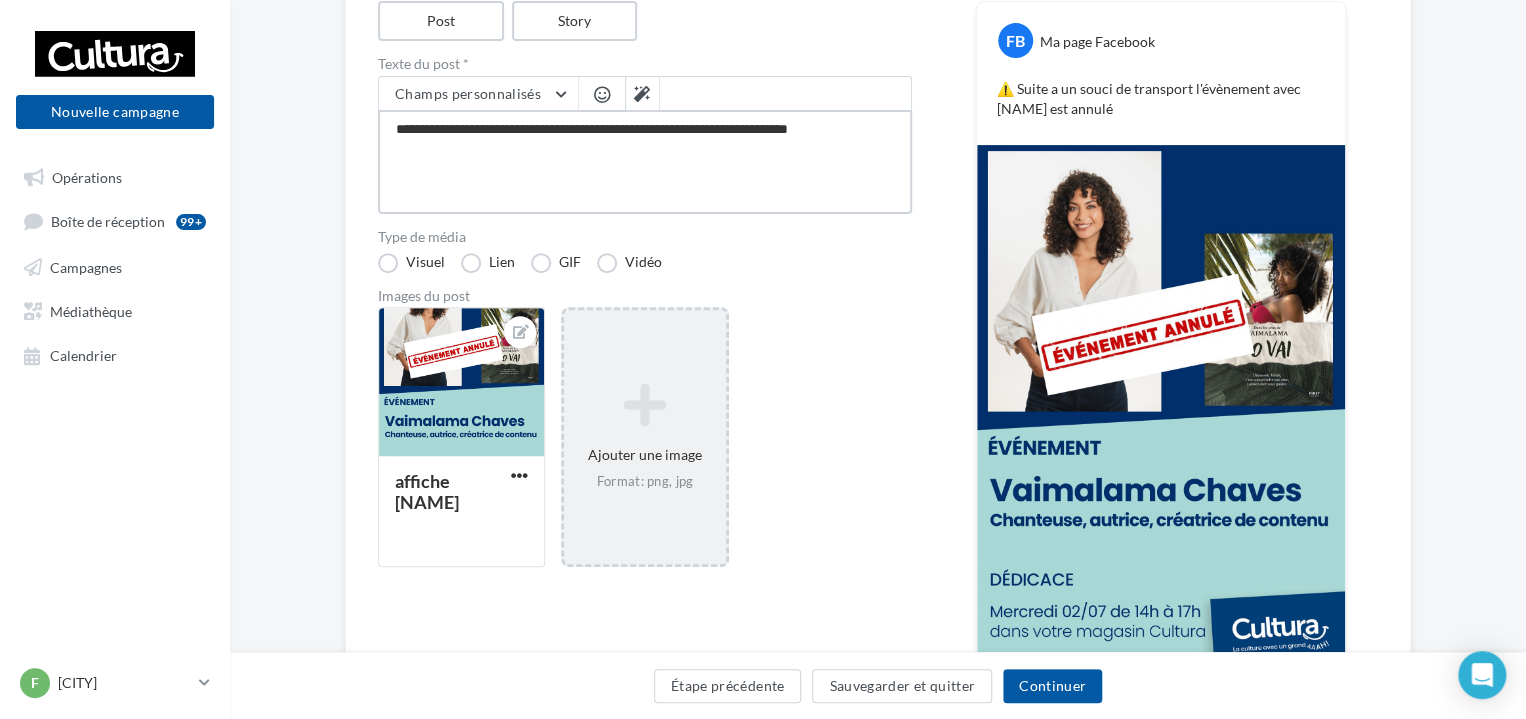click on "**********" at bounding box center (645, 162) 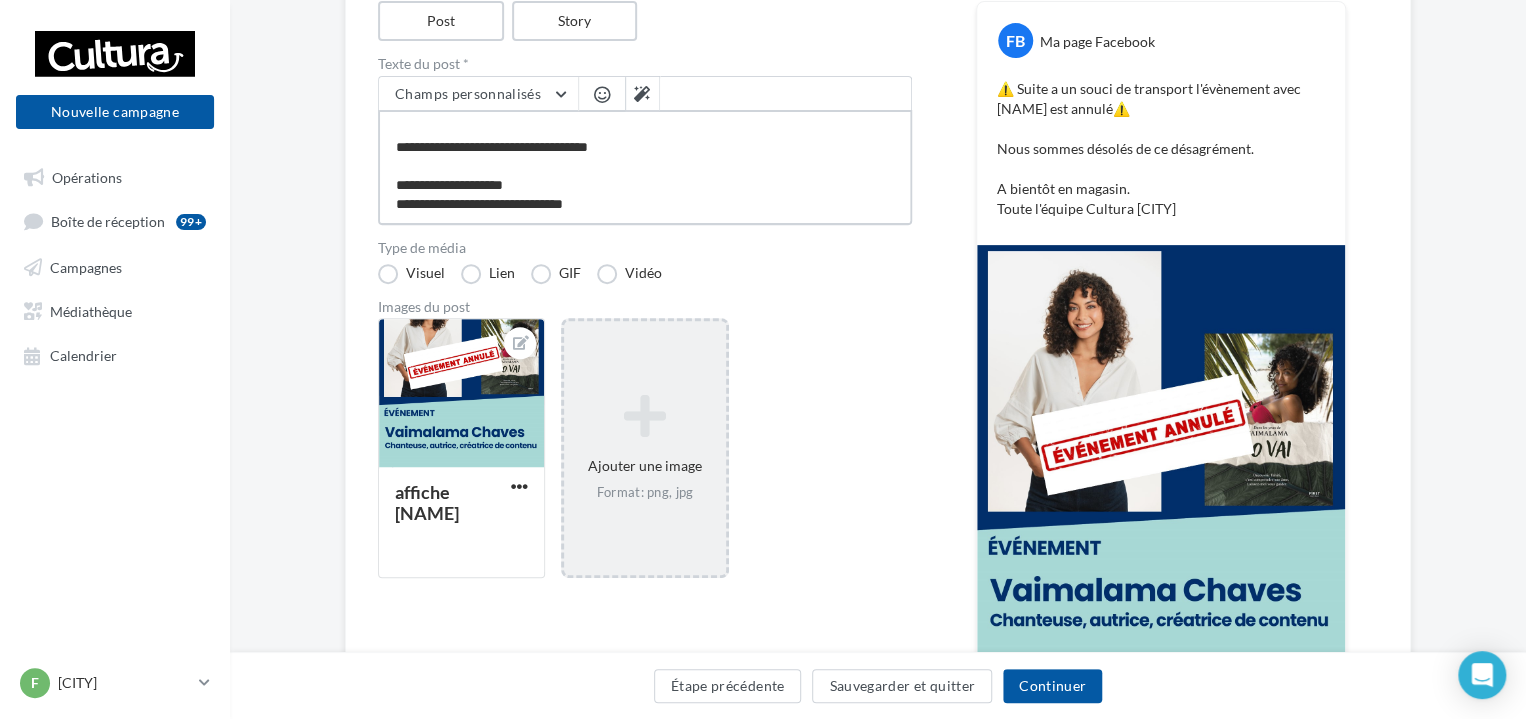 scroll, scrollTop: 0, scrollLeft: 0, axis: both 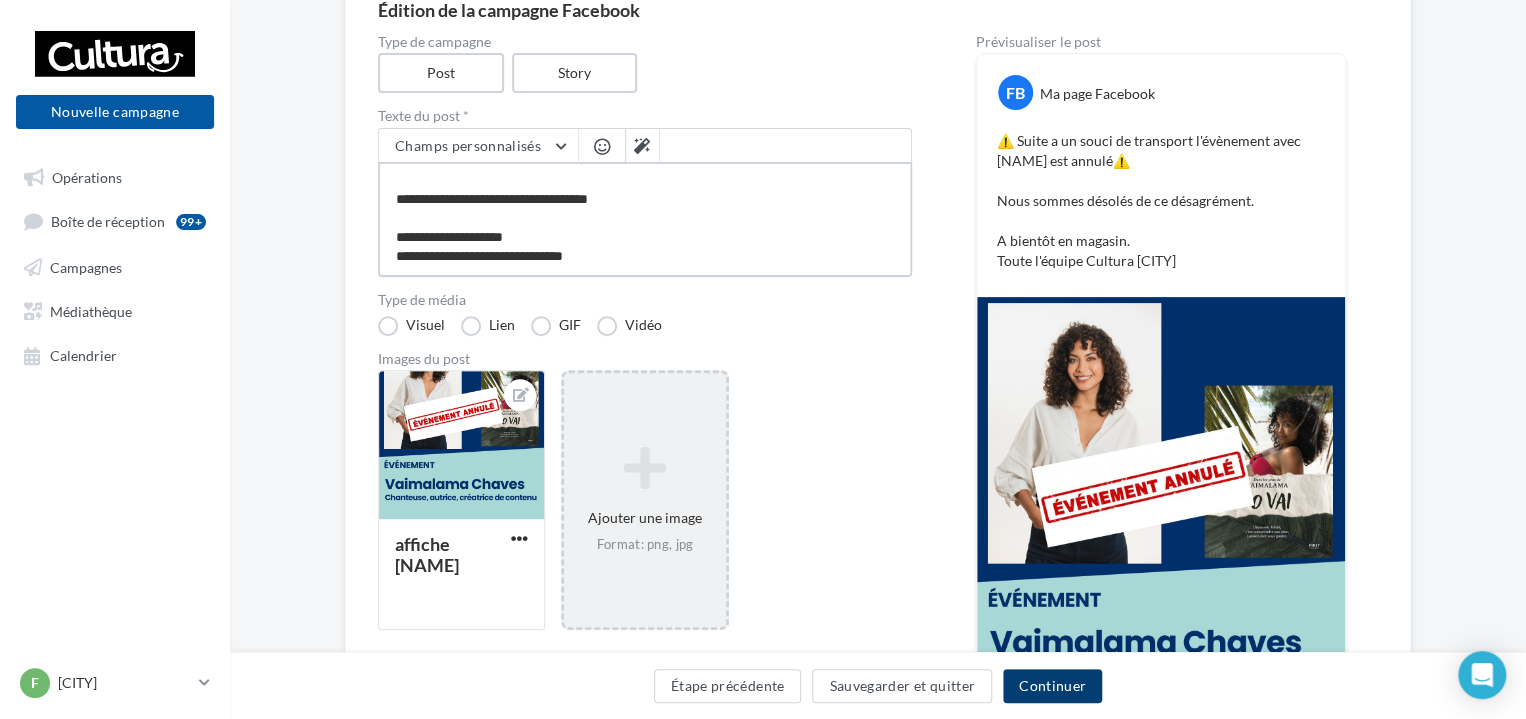 type on "**********" 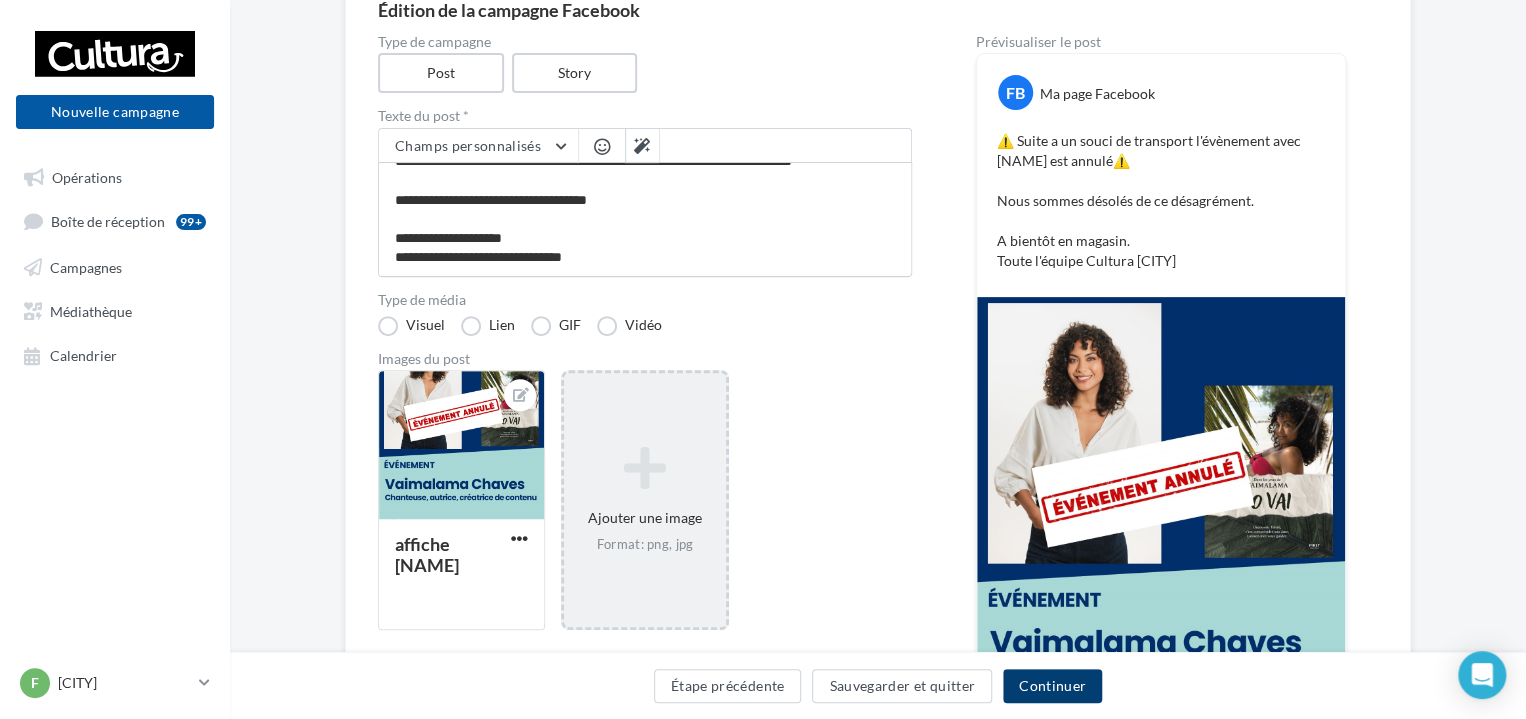 scroll, scrollTop: 36, scrollLeft: 0, axis: vertical 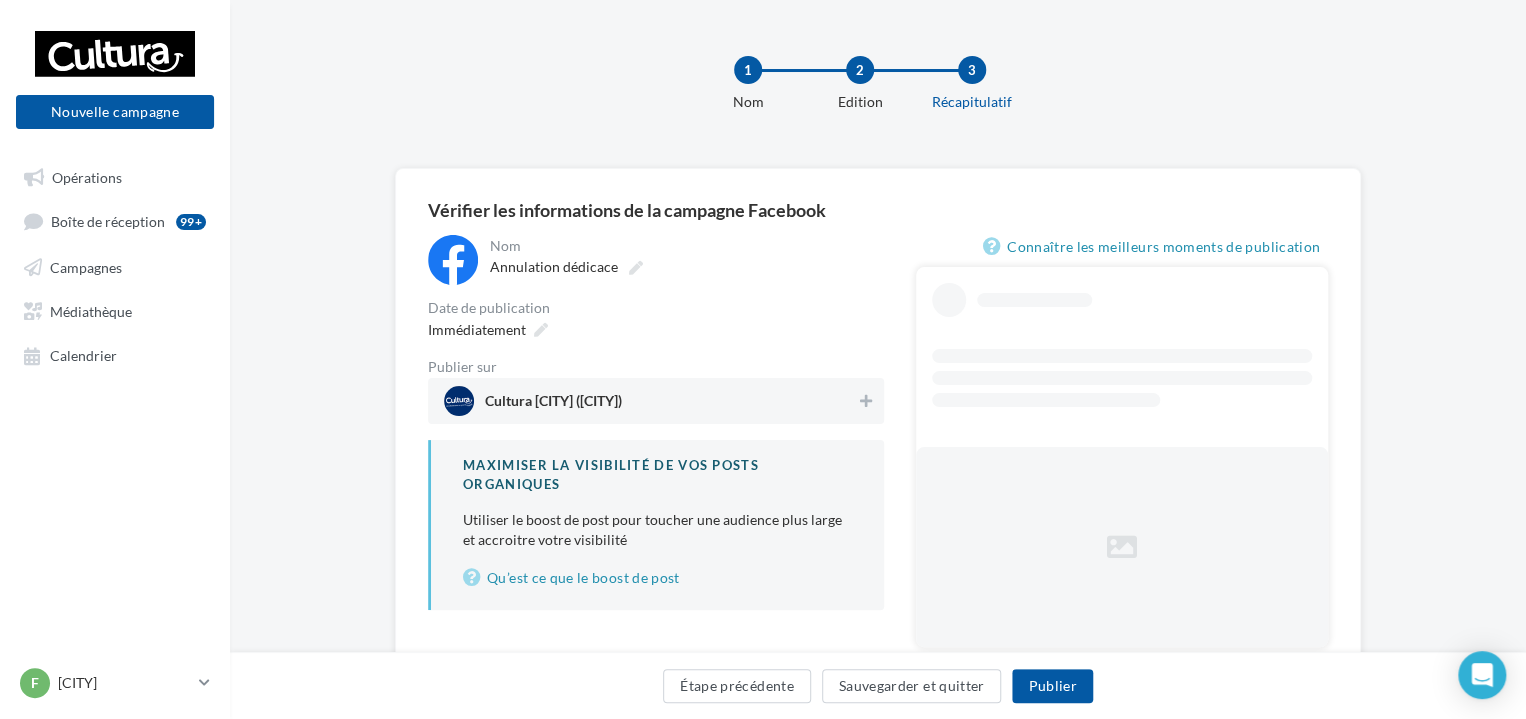 click on "Cultura [CITY] ([CITY])" at bounding box center [553, 405] 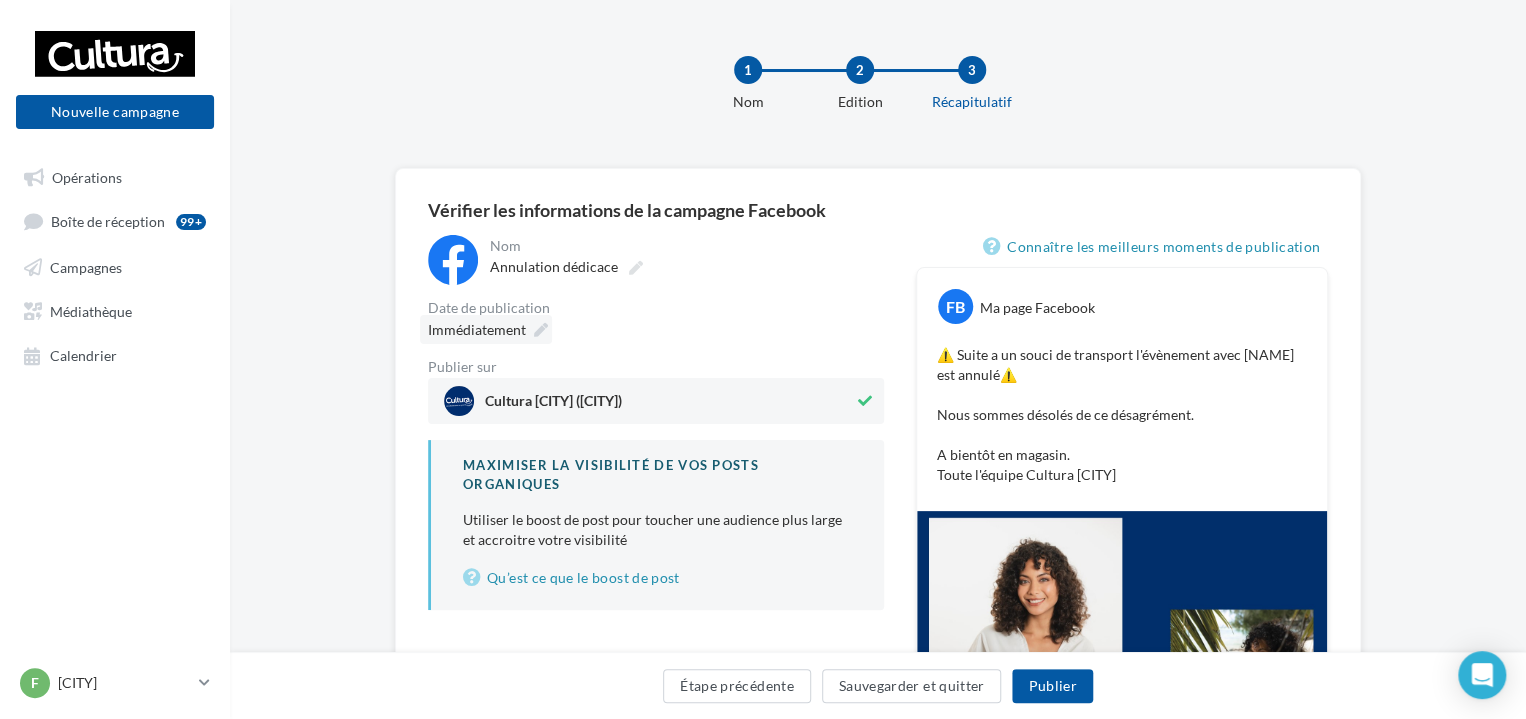 click on "Immédiatement" at bounding box center [477, 329] 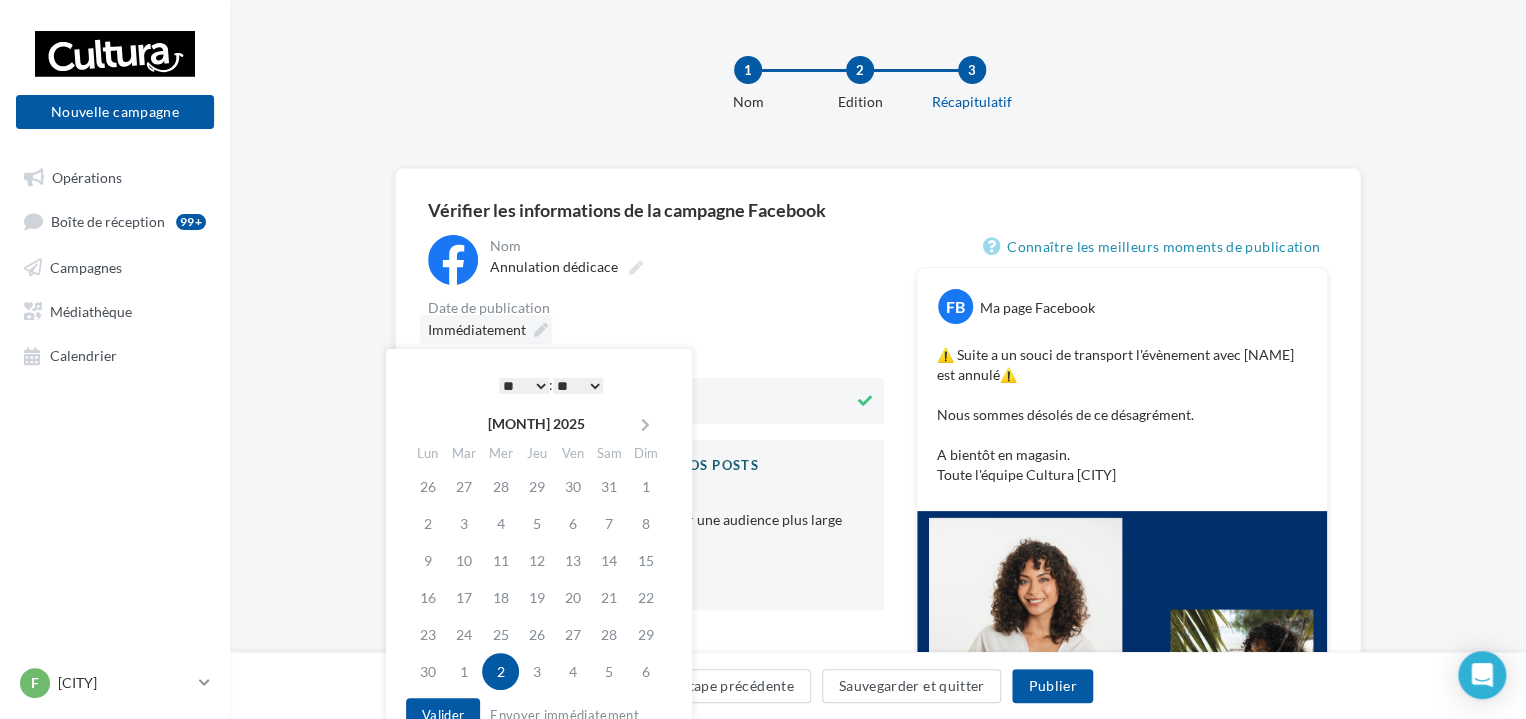 click on "Immédiatement" at bounding box center [477, 329] 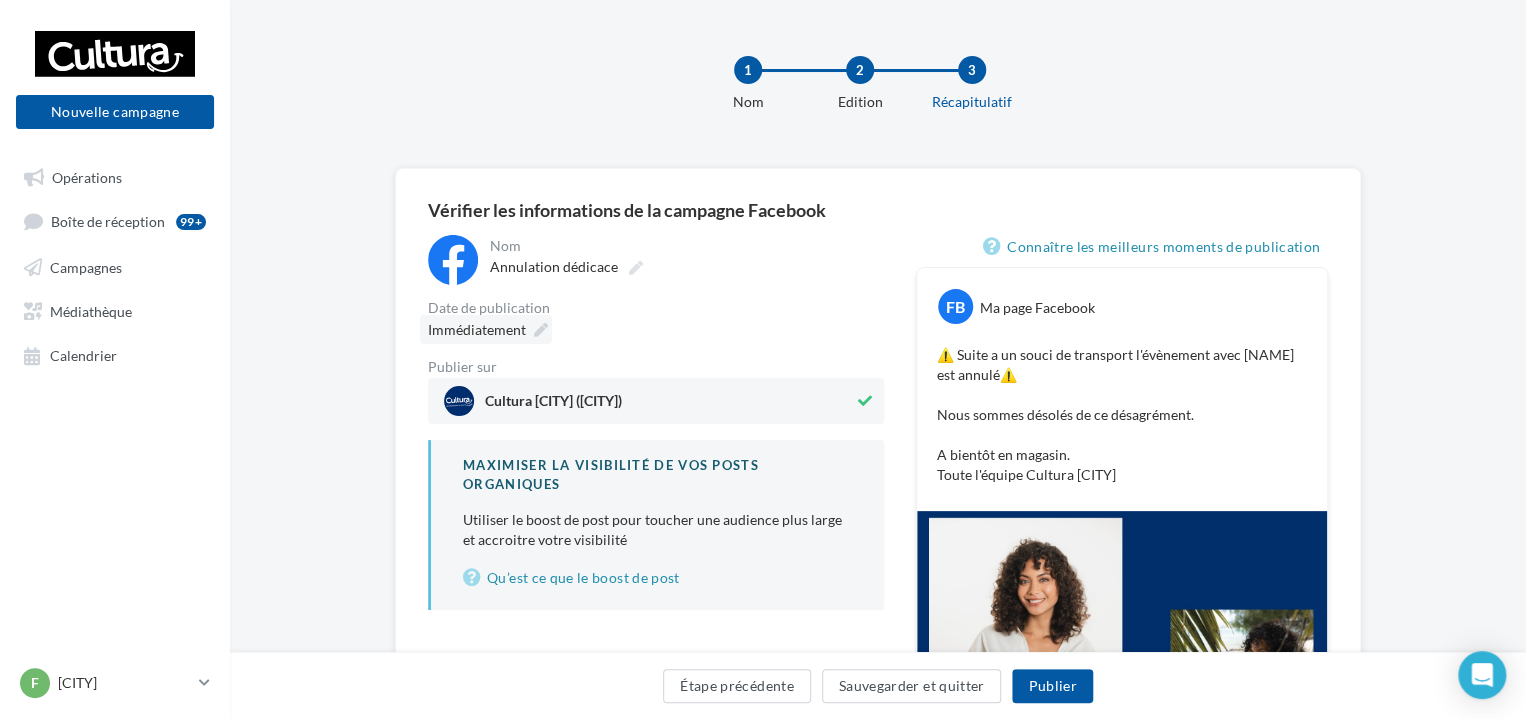 click at bounding box center (541, 330) 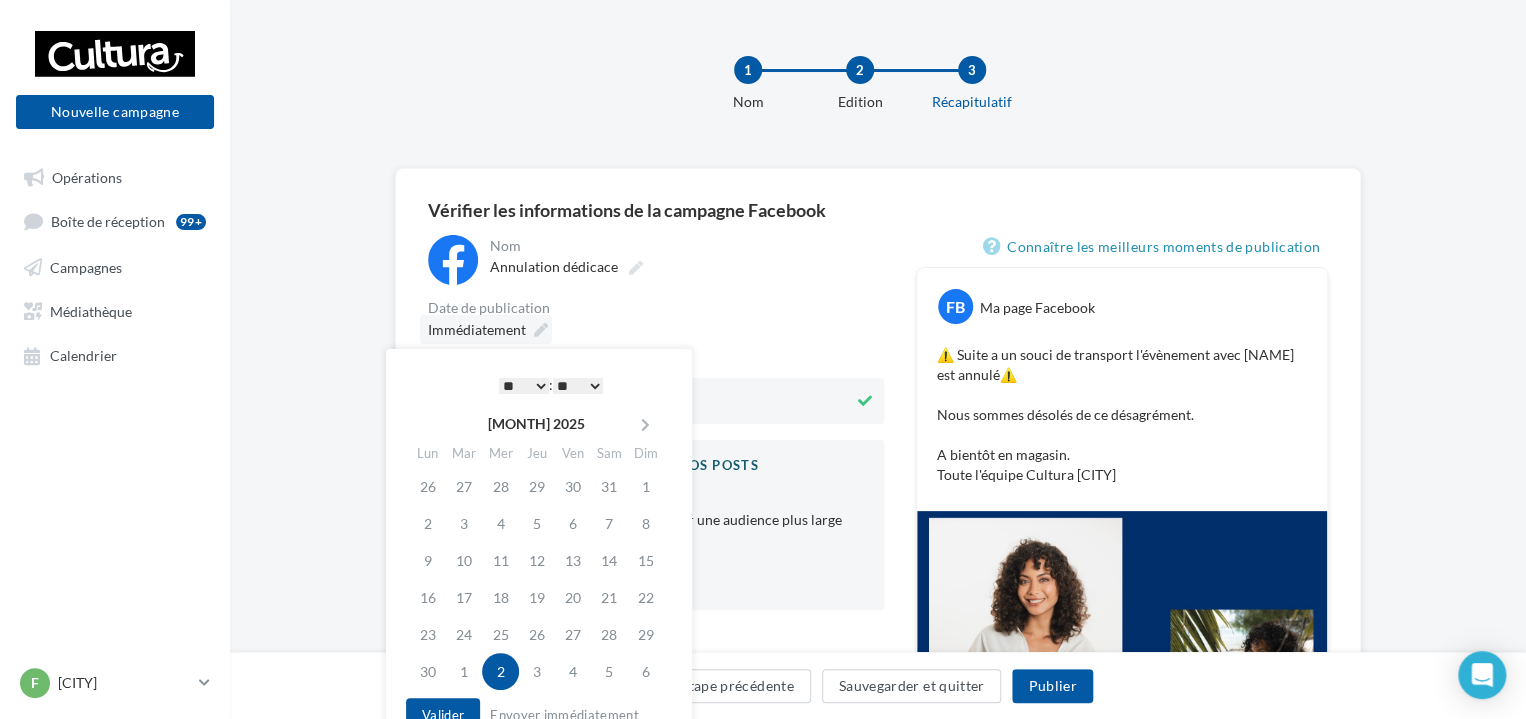 click at bounding box center [541, 330] 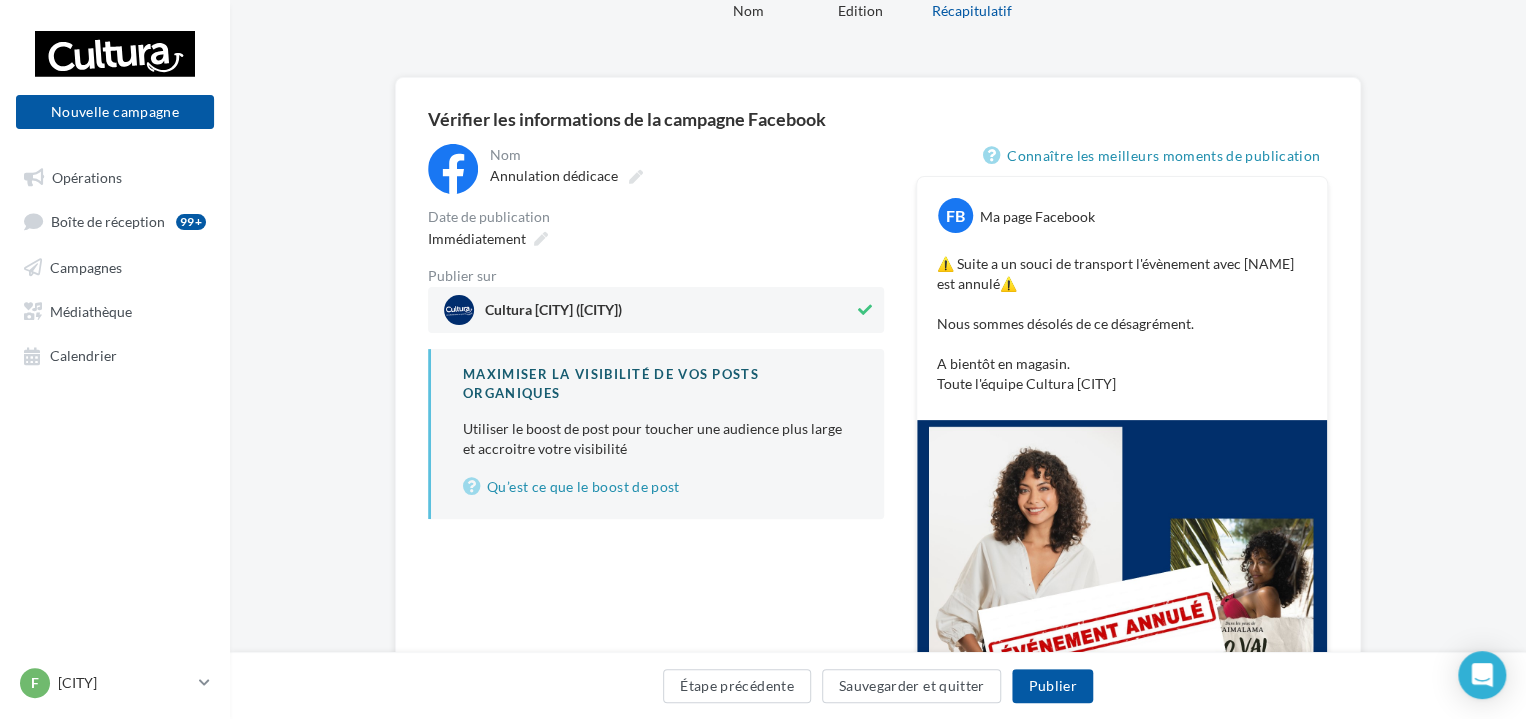 scroll, scrollTop: 400, scrollLeft: 0, axis: vertical 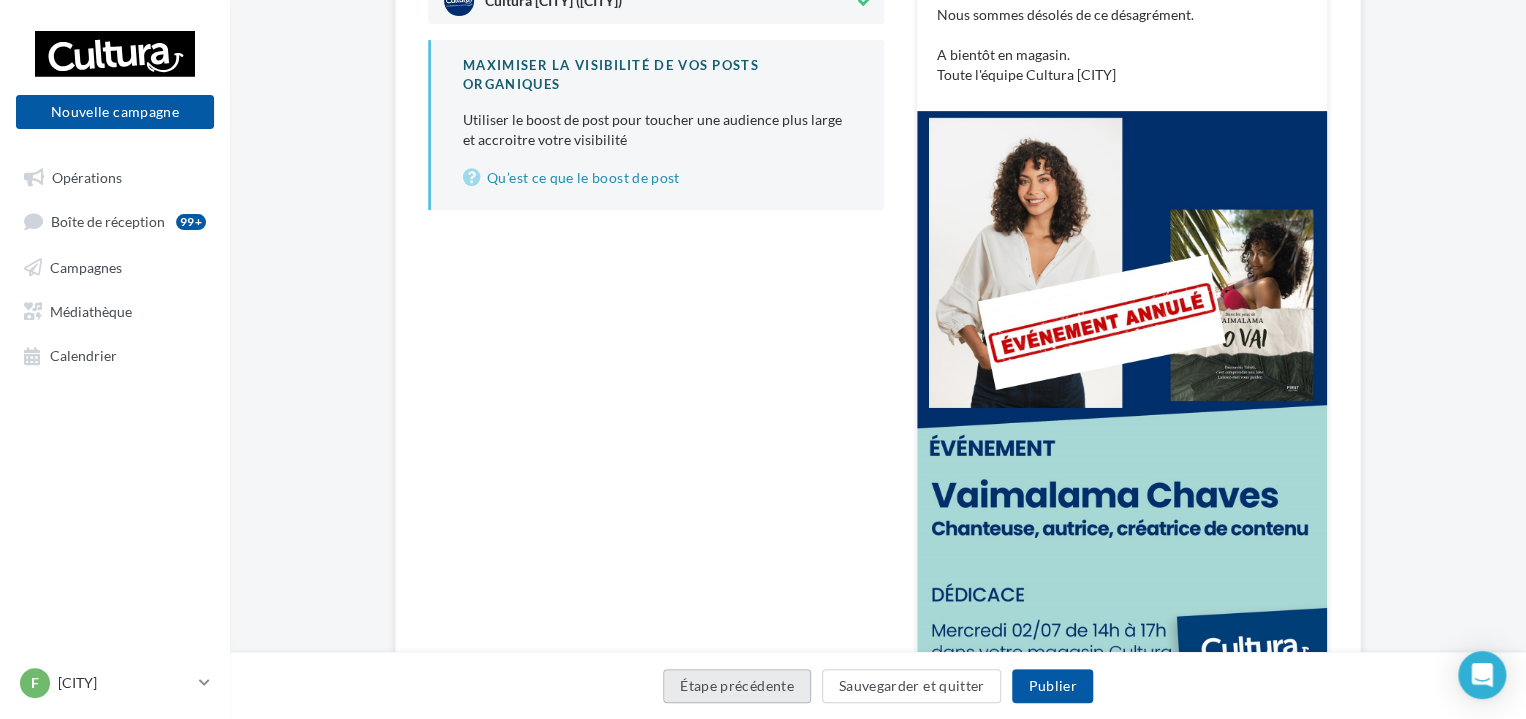 click on "Étape précédente" at bounding box center [737, 686] 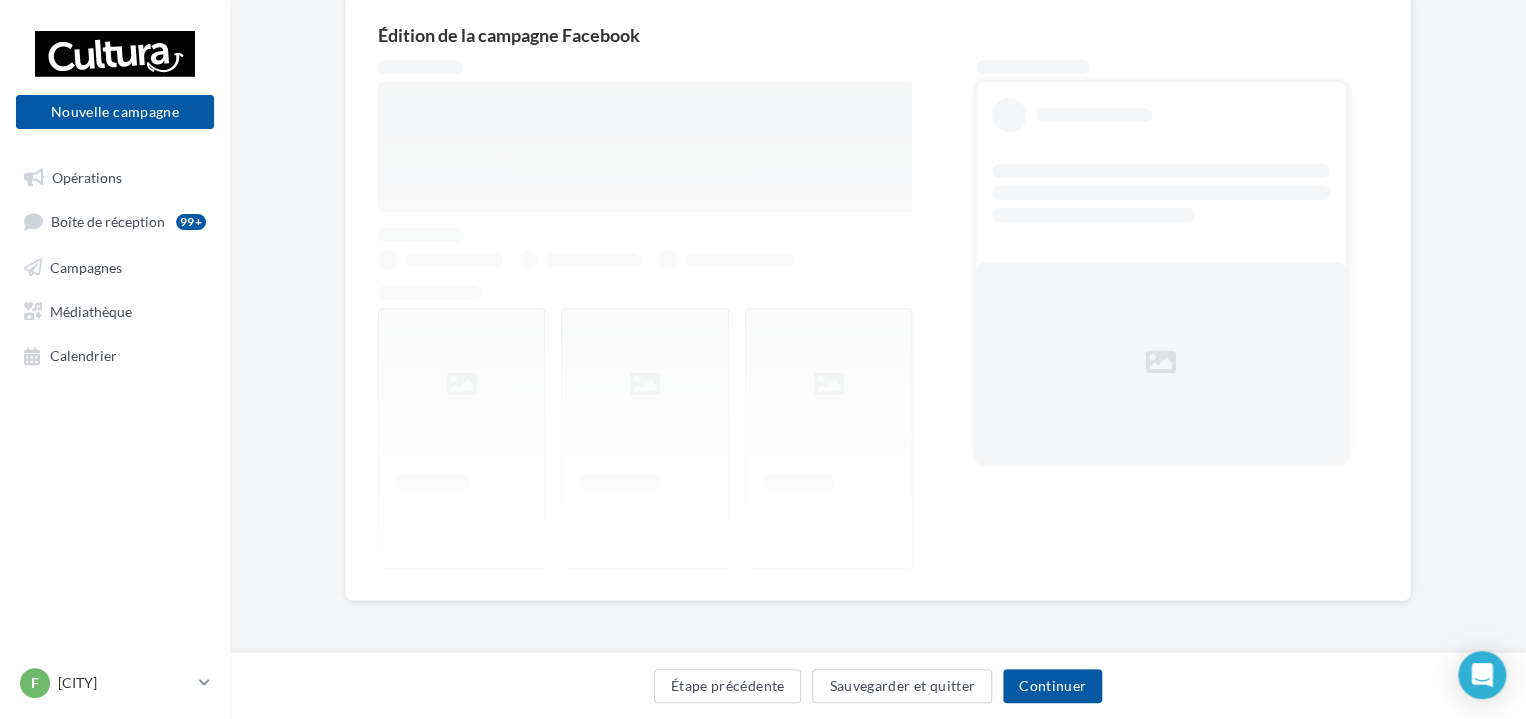 scroll, scrollTop: 174, scrollLeft: 0, axis: vertical 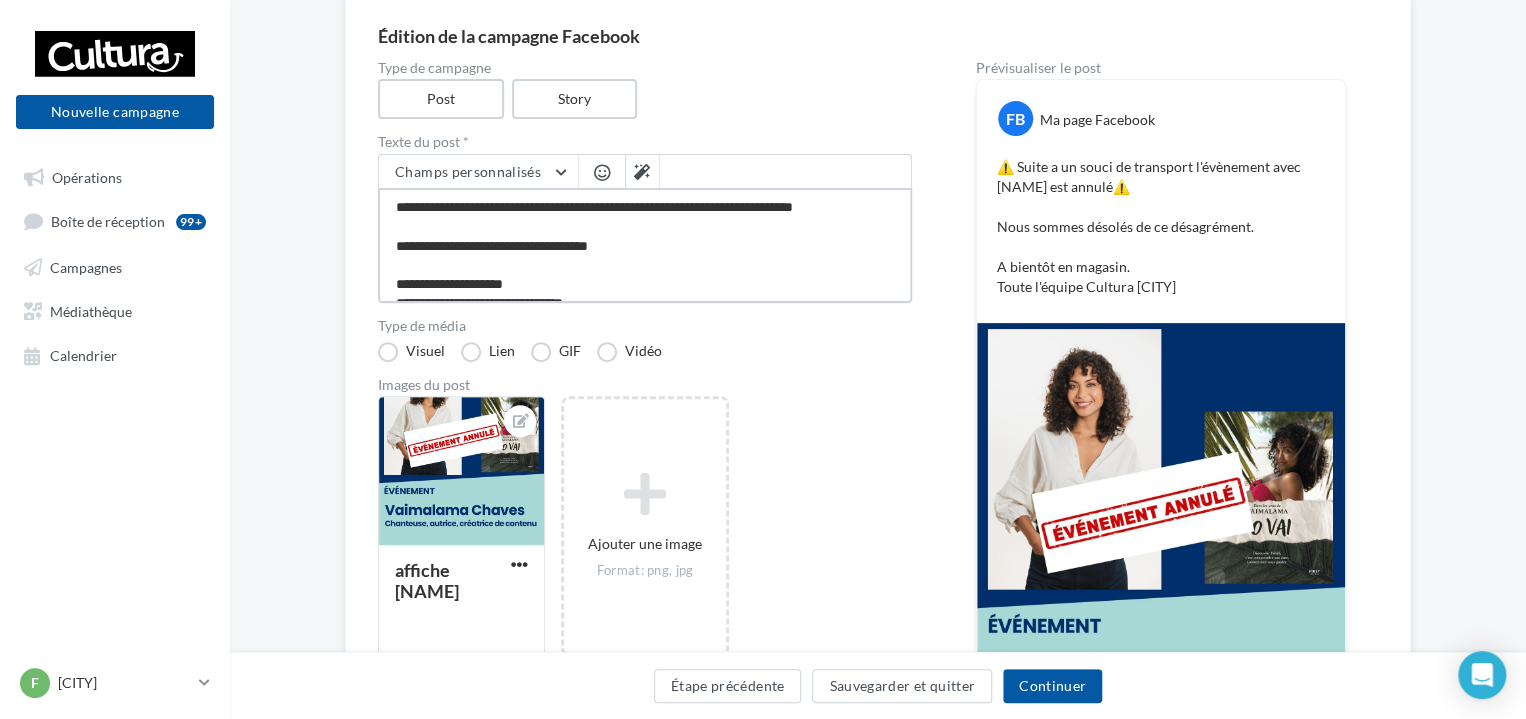 click on "**********" at bounding box center (645, 245) 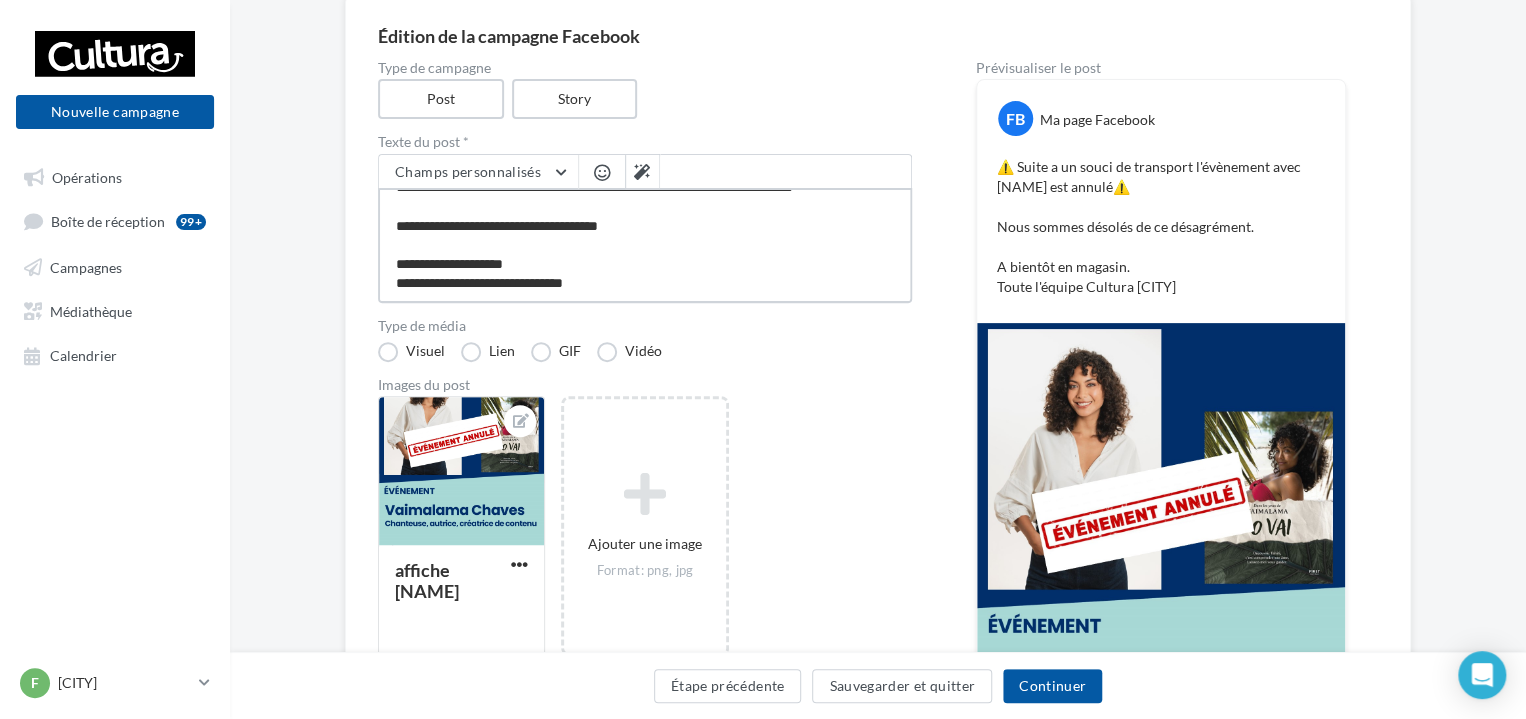 scroll, scrollTop: 38, scrollLeft: 0, axis: vertical 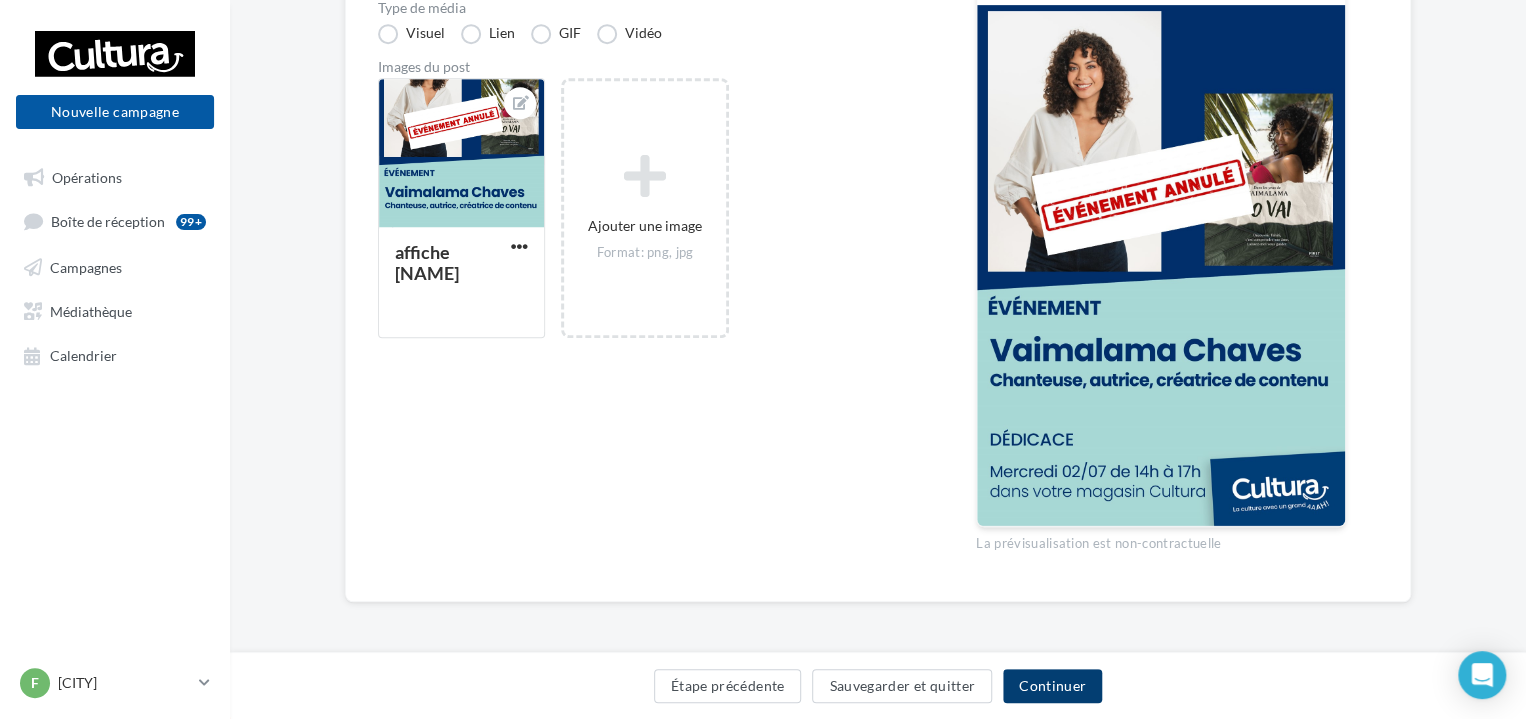 type on "**********" 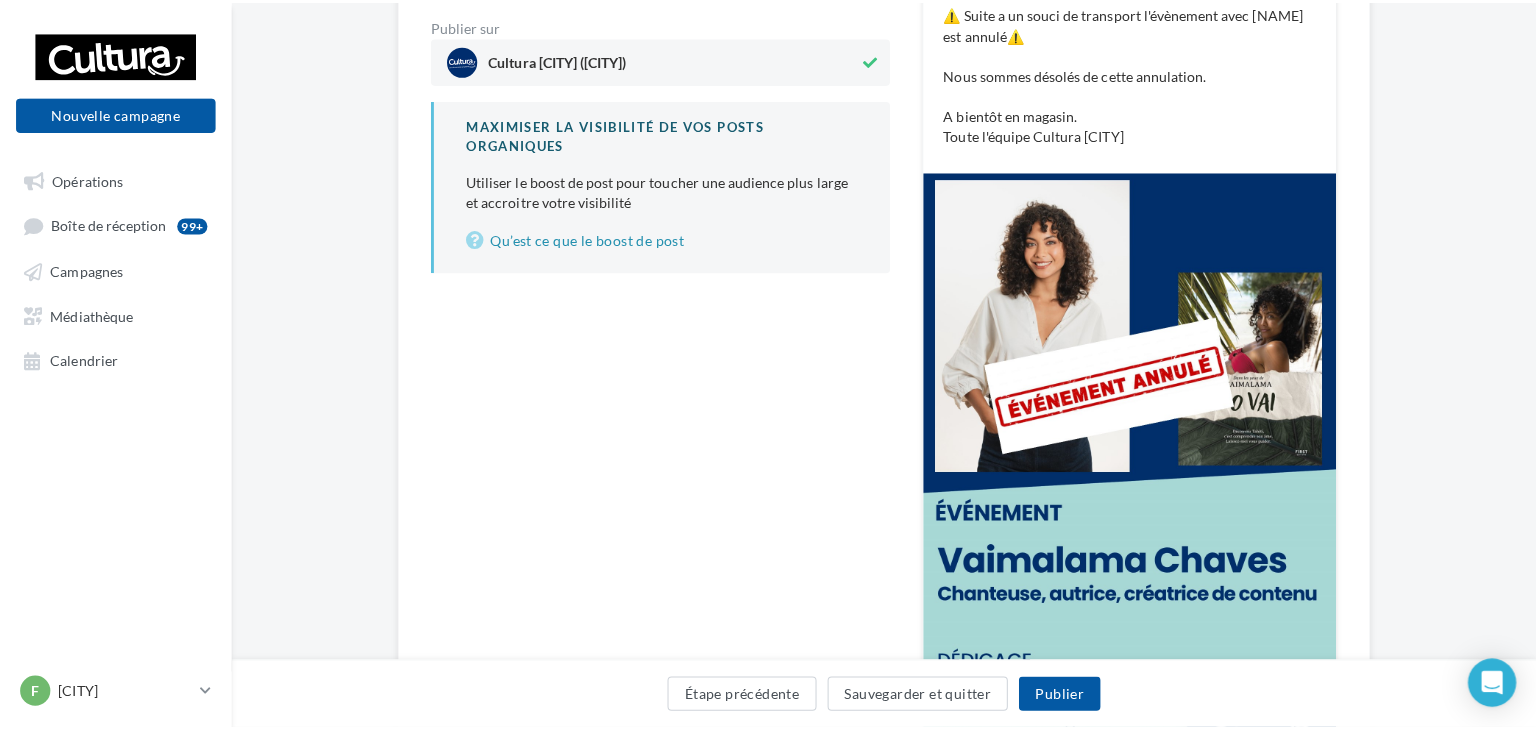 scroll, scrollTop: 500, scrollLeft: 0, axis: vertical 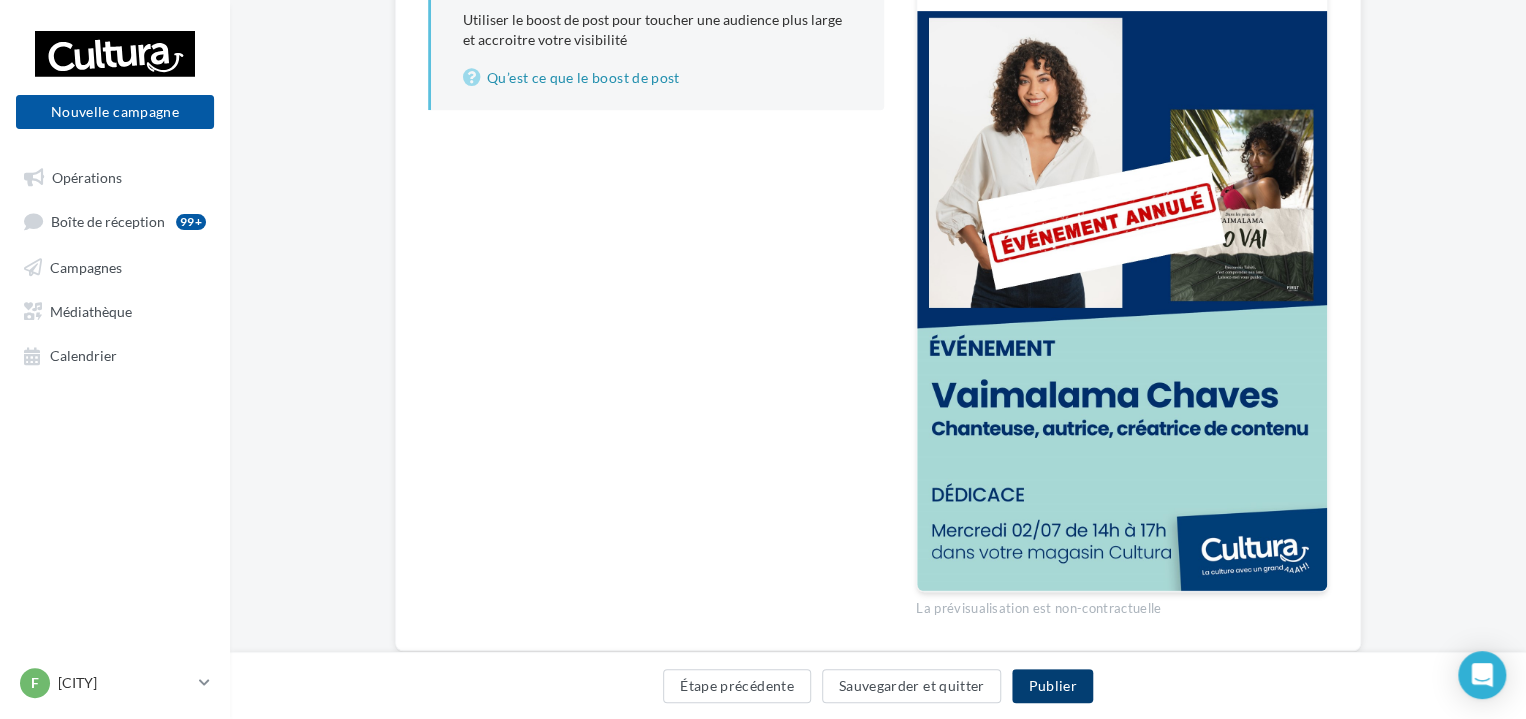 click on "Publier" at bounding box center (1052, 686) 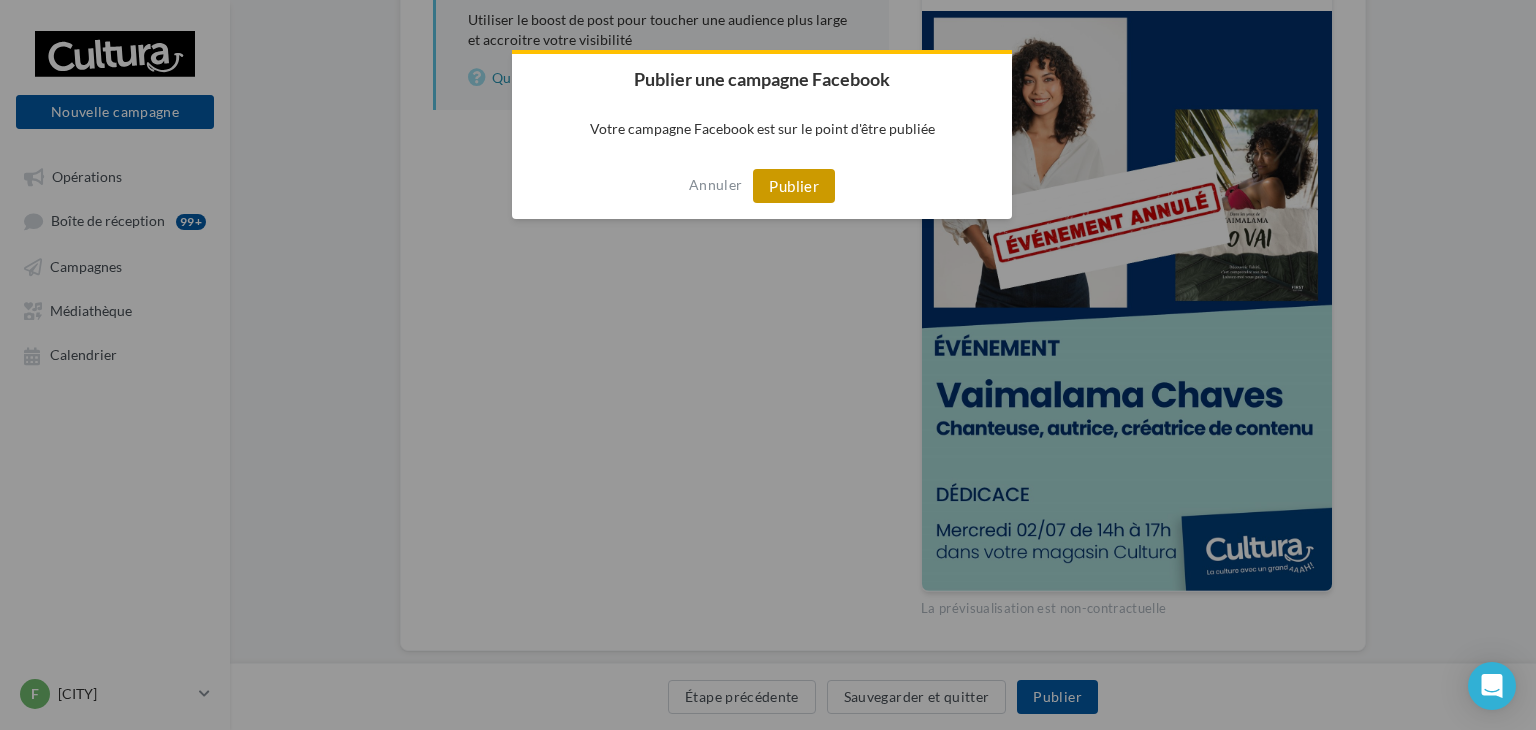 click on "Publier" at bounding box center [794, 186] 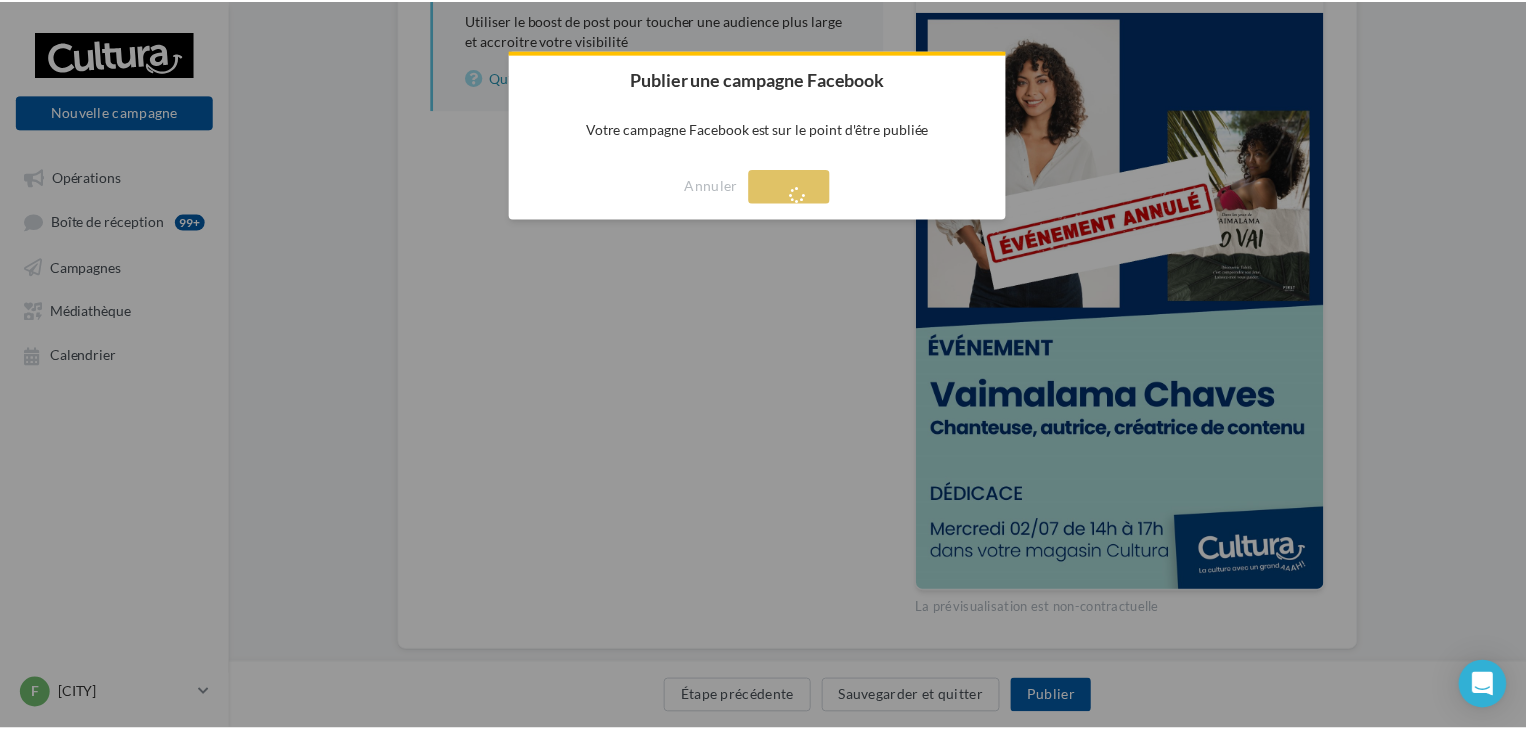 scroll, scrollTop: 32, scrollLeft: 0, axis: vertical 